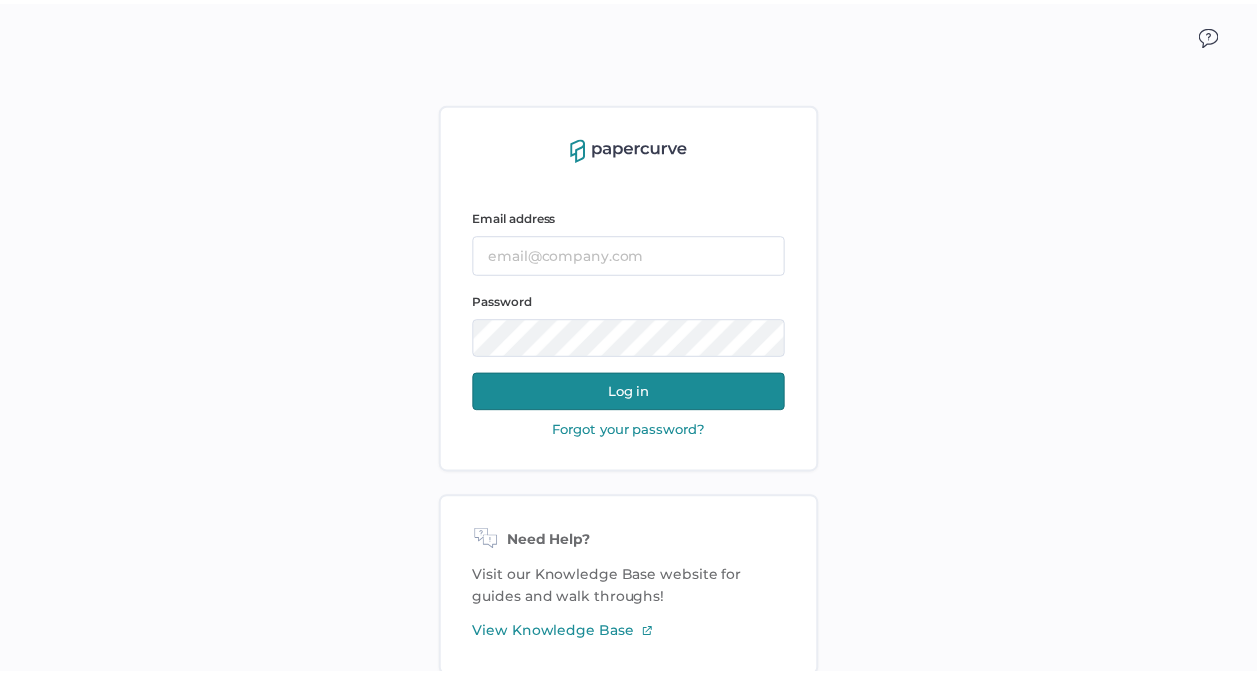 scroll, scrollTop: 0, scrollLeft: 0, axis: both 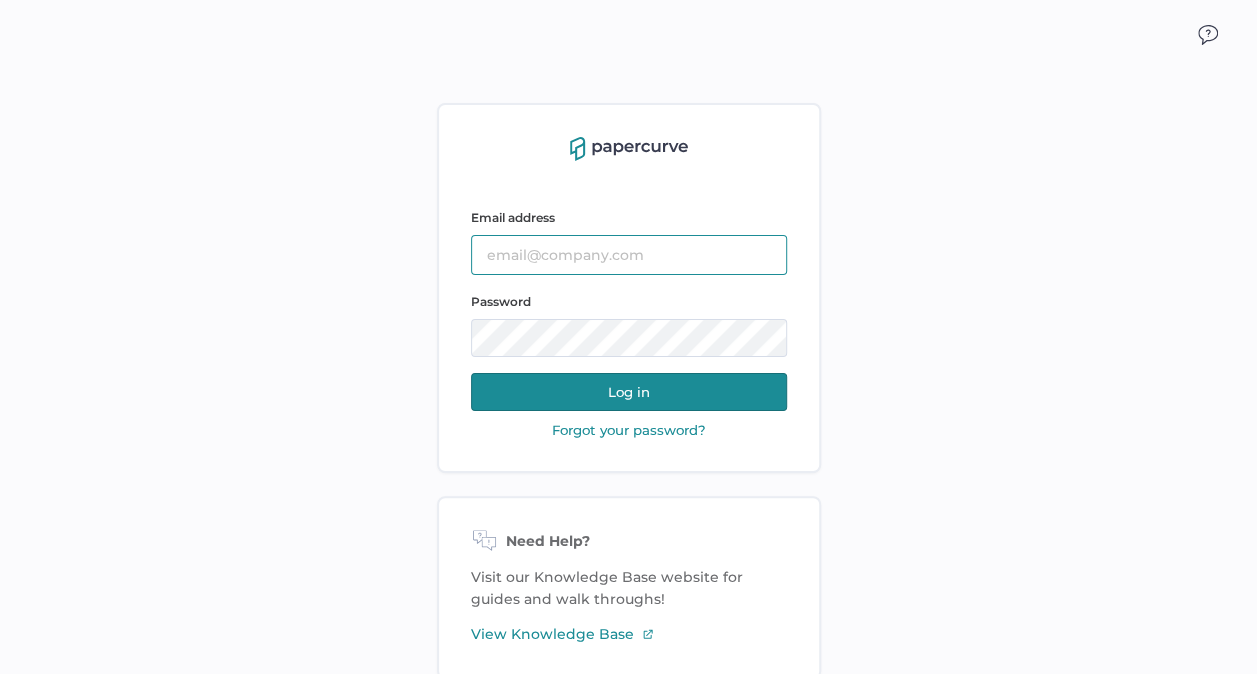 type on "kashton@saolrx.com" 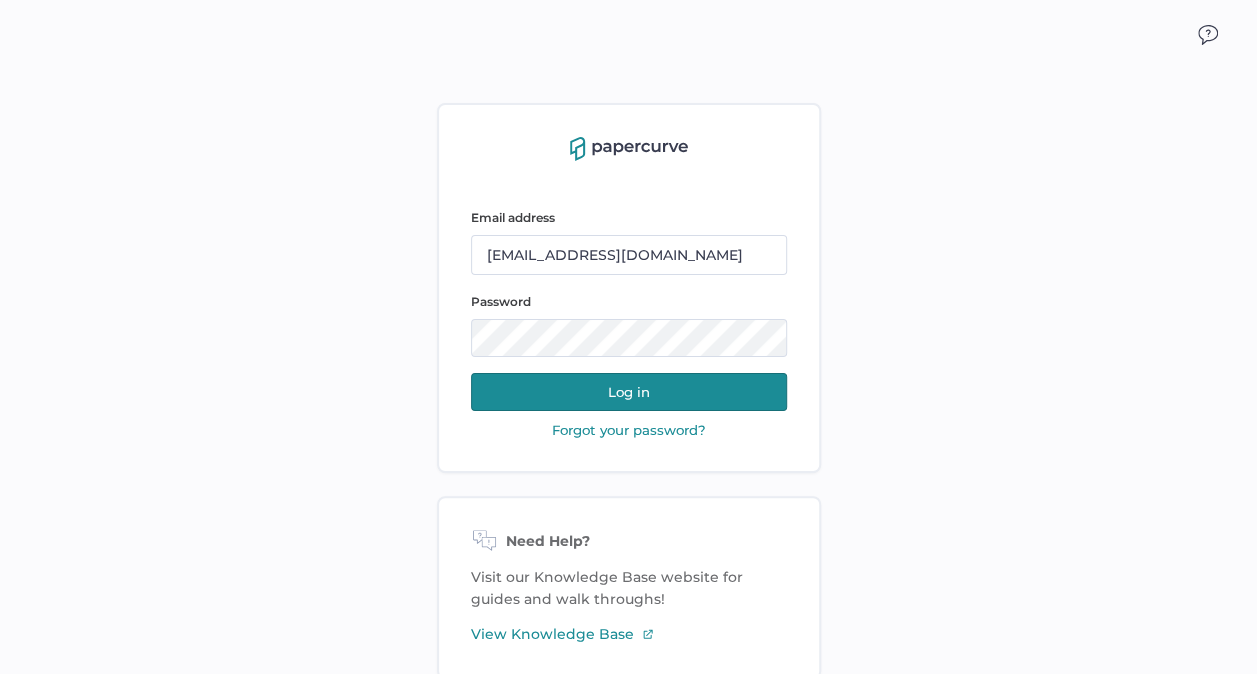 click on "Log in" at bounding box center (629, 392) 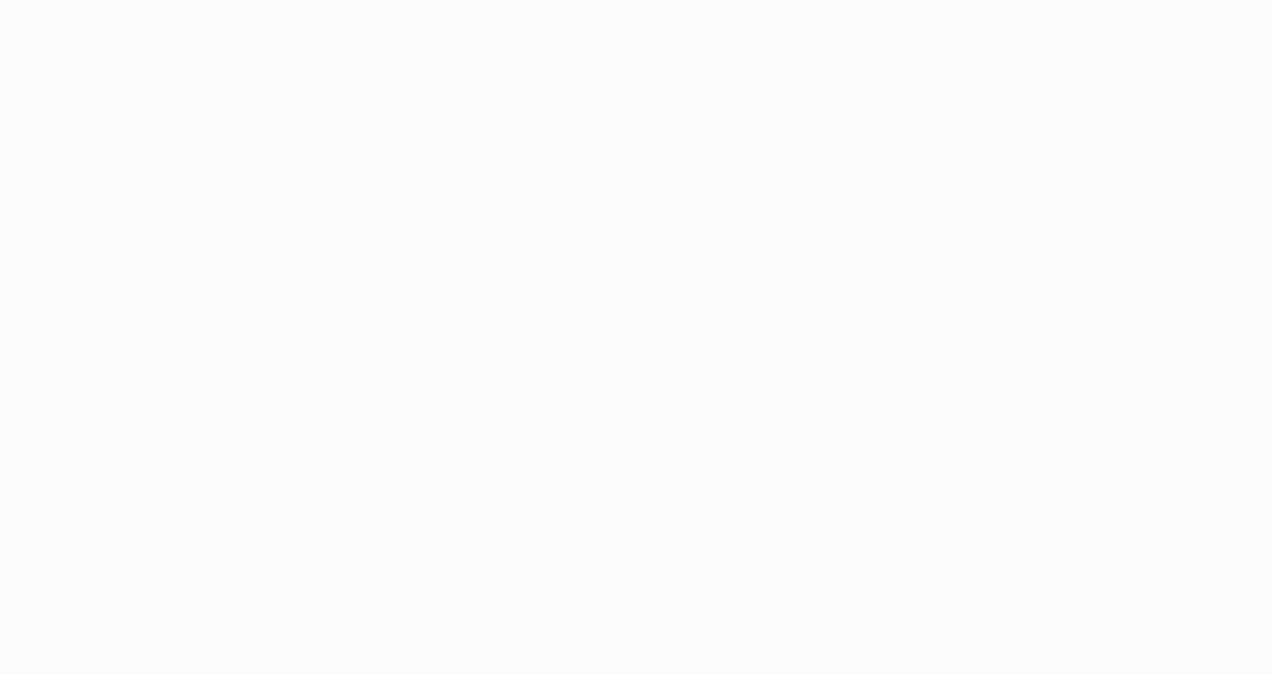 scroll, scrollTop: 0, scrollLeft: 0, axis: both 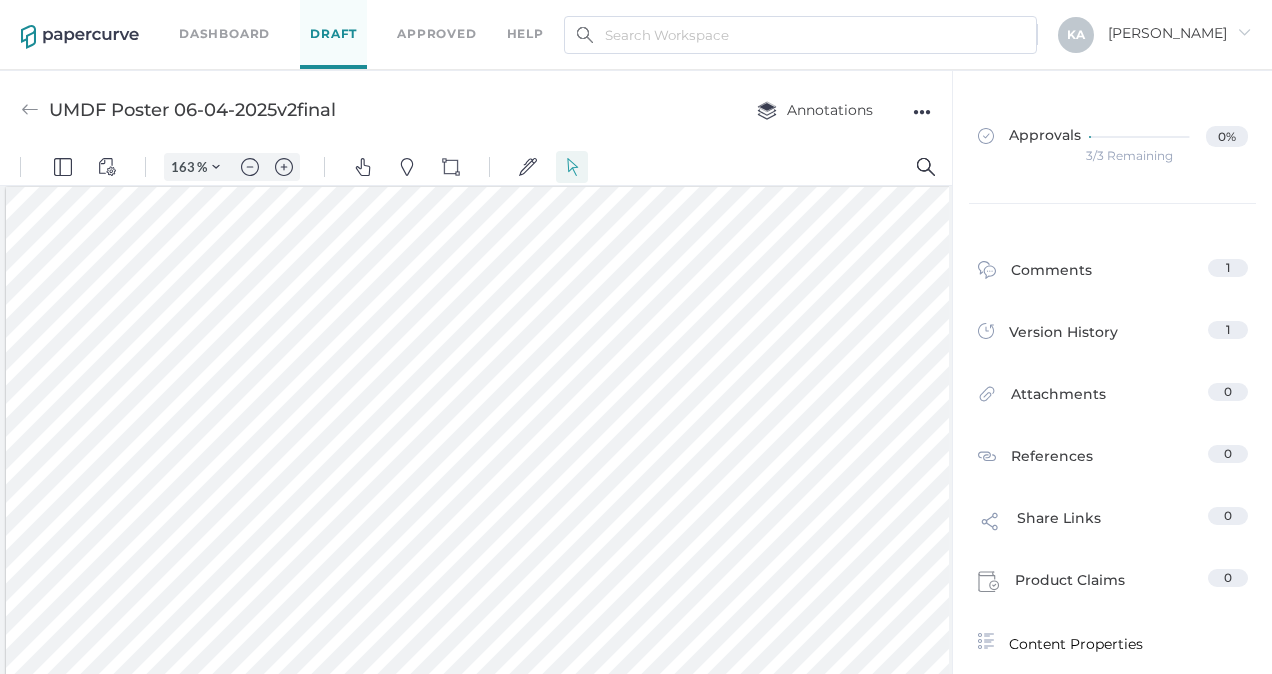 click at bounding box center [2691, 2288] 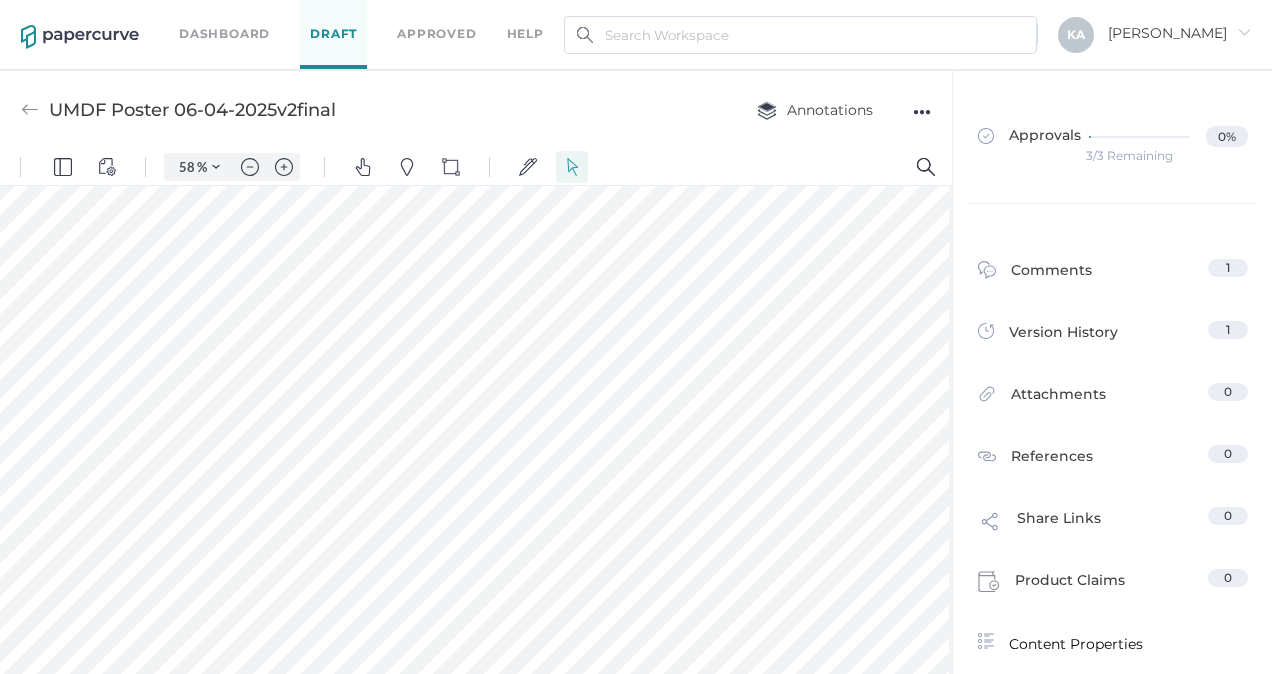 scroll, scrollTop: 294, scrollLeft: 532, axis: both 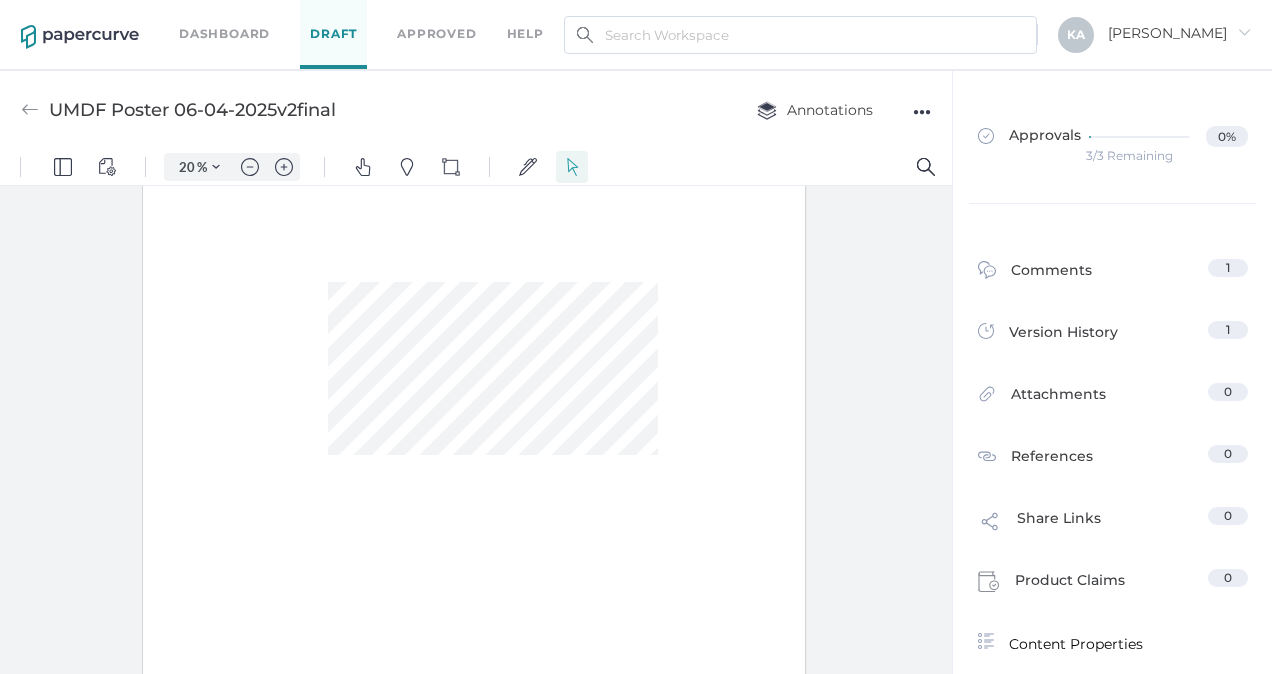 type on "28" 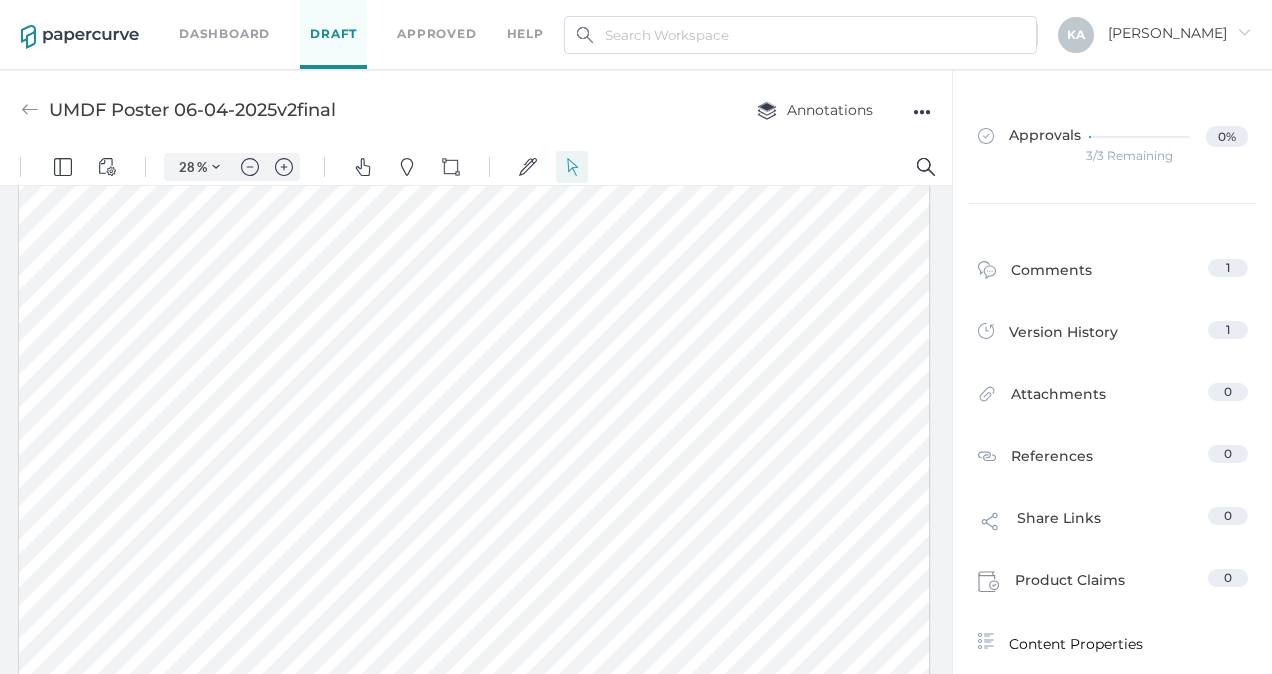 scroll, scrollTop: 28, scrollLeft: 0, axis: vertical 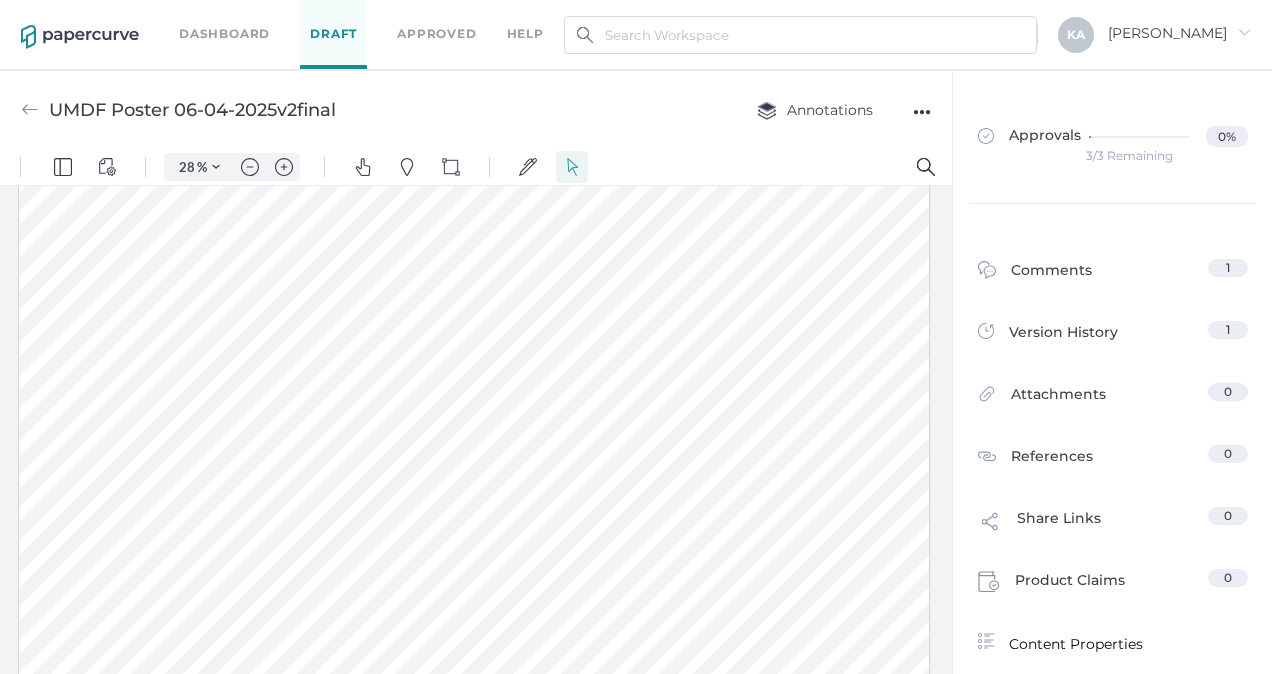 click at bounding box center (474, 515) 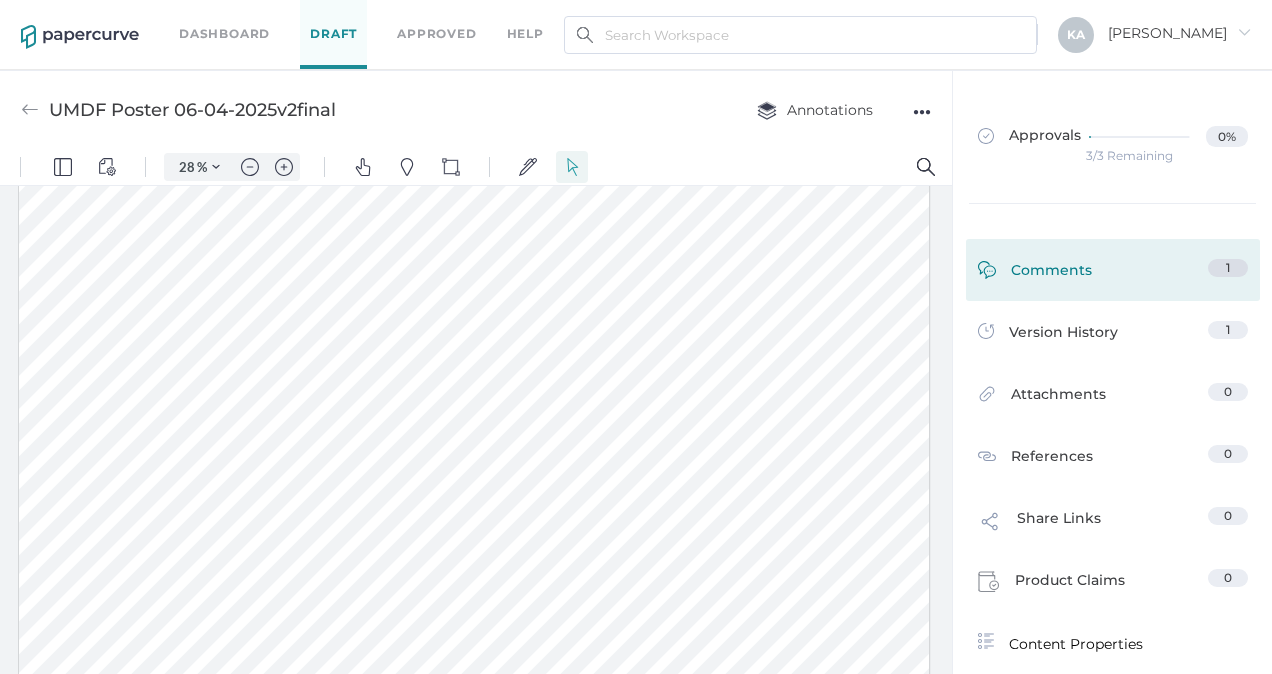 click on "Comments" at bounding box center (1035, 274) 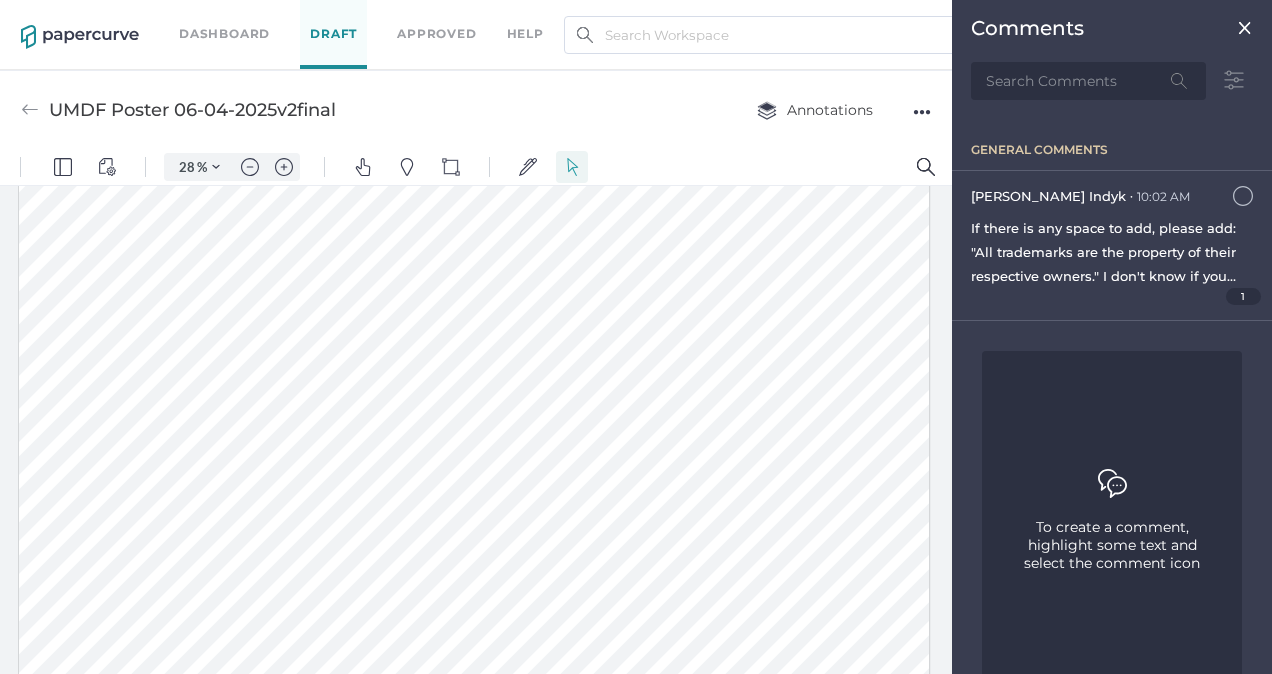 scroll, scrollTop: 168, scrollLeft: 0, axis: vertical 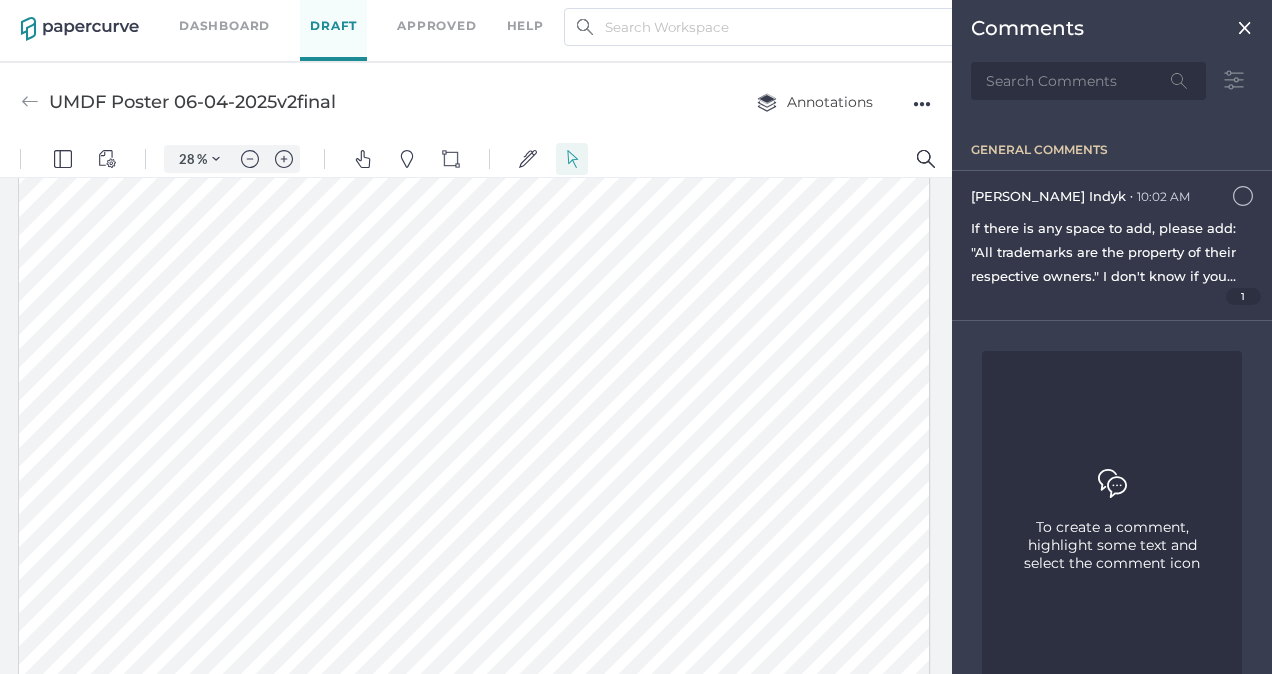 click on "If there is any space to add, please add:
"All trademarks are the property of their respective owners."
I don't know if you normally add the copyright line and if so, who is listed as the "onwer"." at bounding box center (1112, 252) 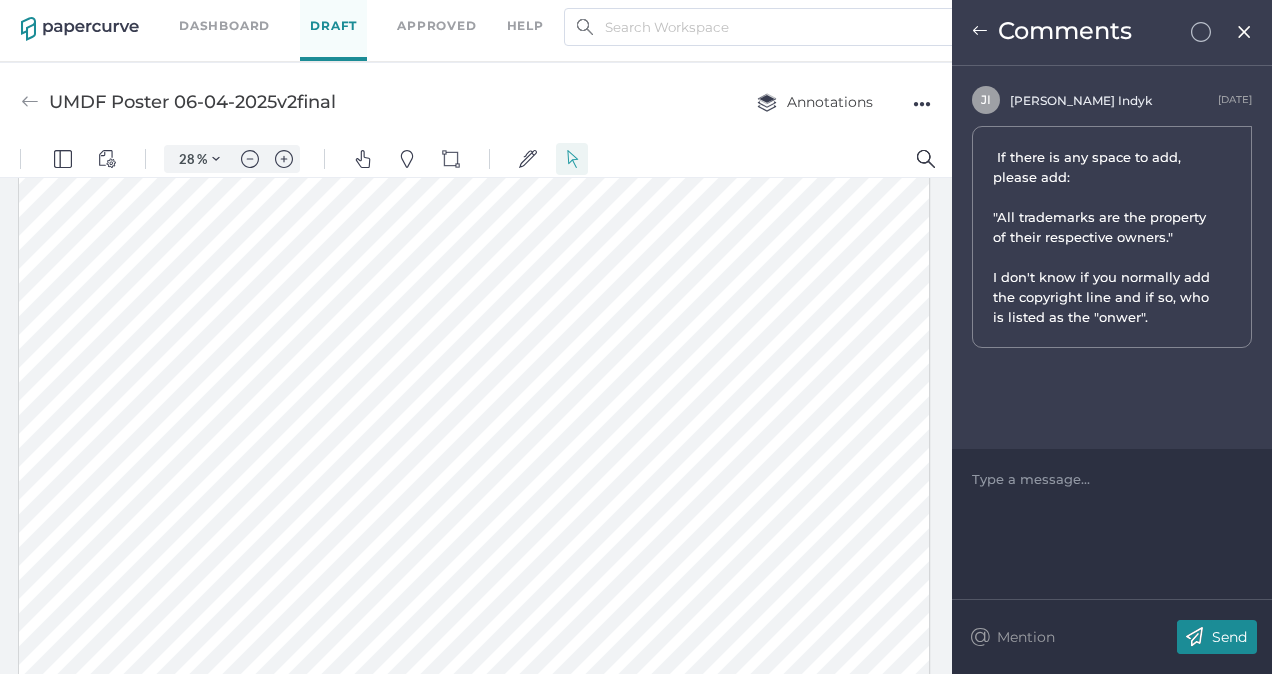 click on "Comments" at bounding box center (1112, 33) 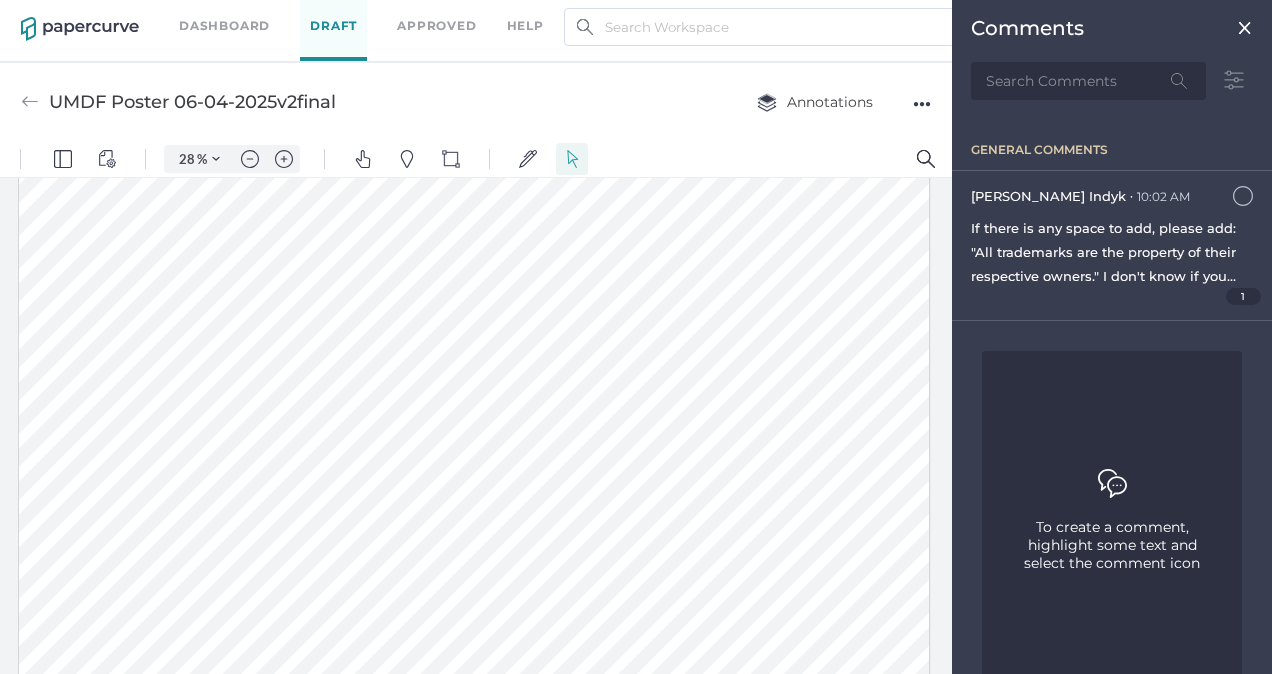click at bounding box center [1245, 28] 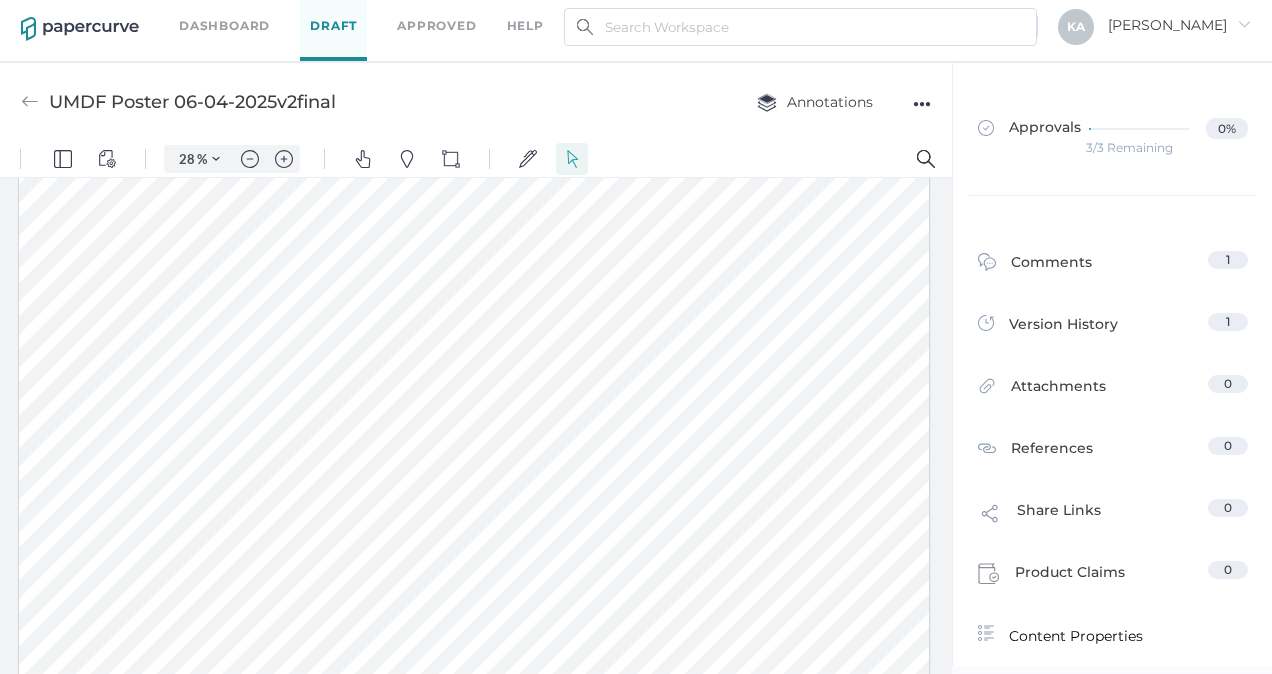 scroll, scrollTop: 0, scrollLeft: 0, axis: both 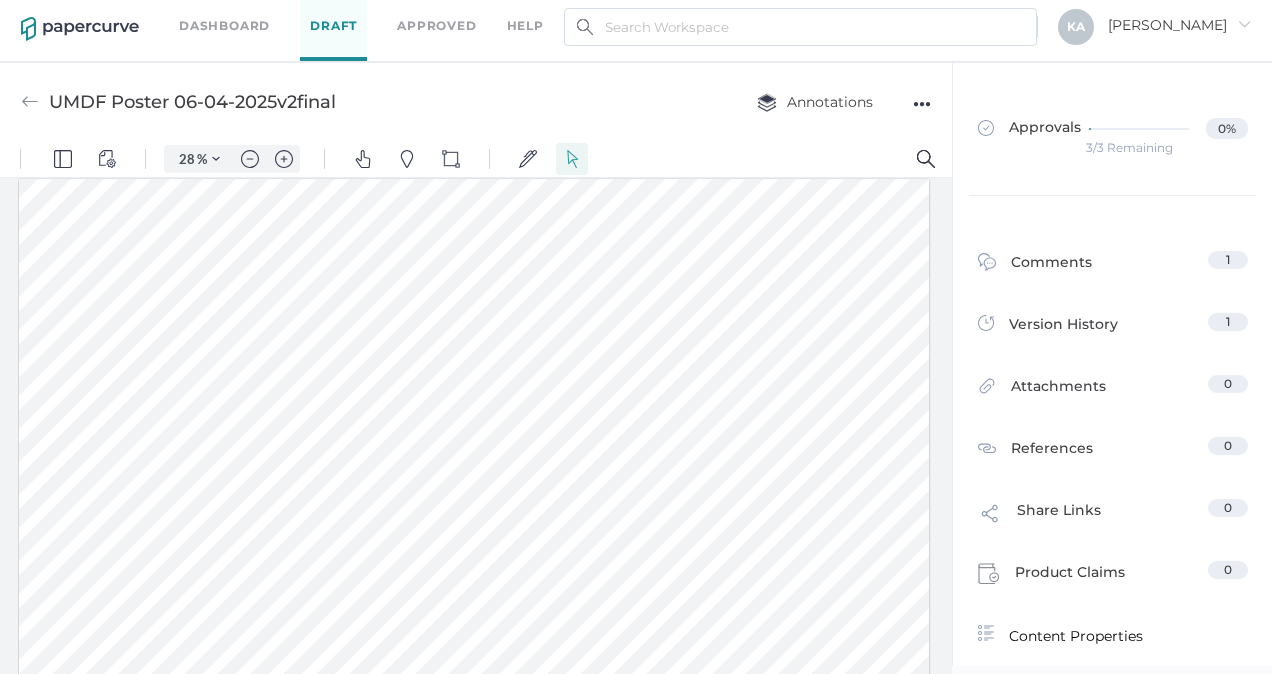 click on "Dashboard" at bounding box center [224, 26] 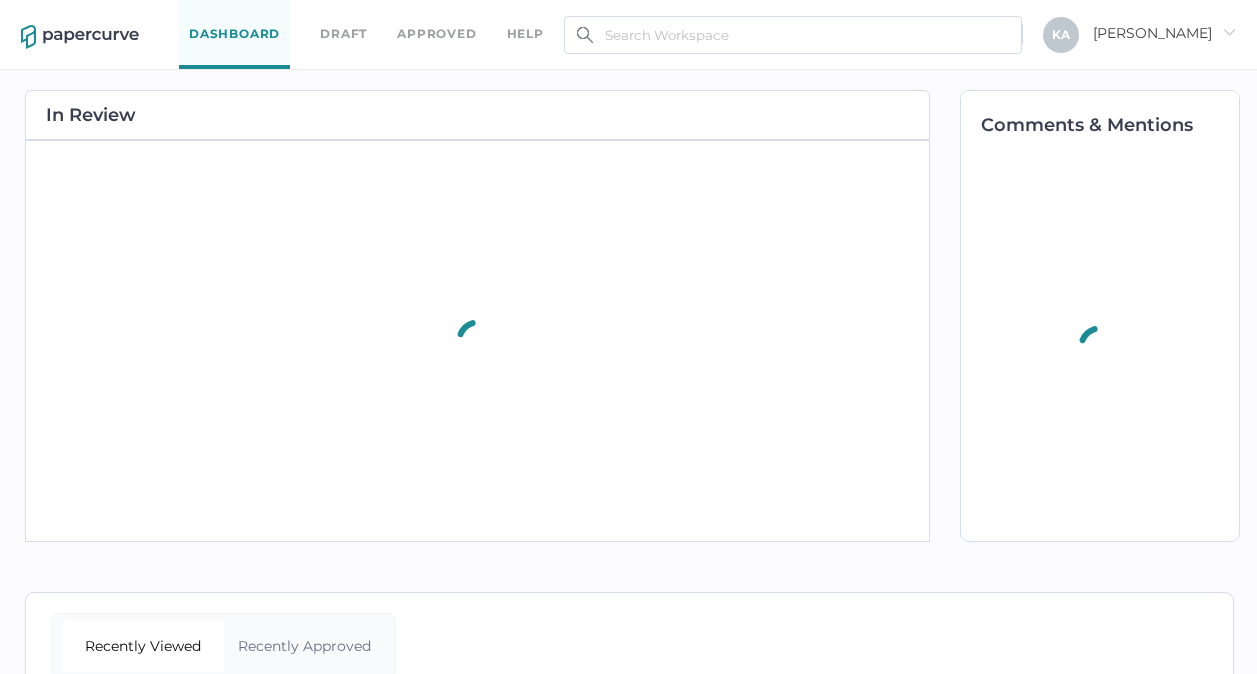 scroll, scrollTop: 0, scrollLeft: 0, axis: both 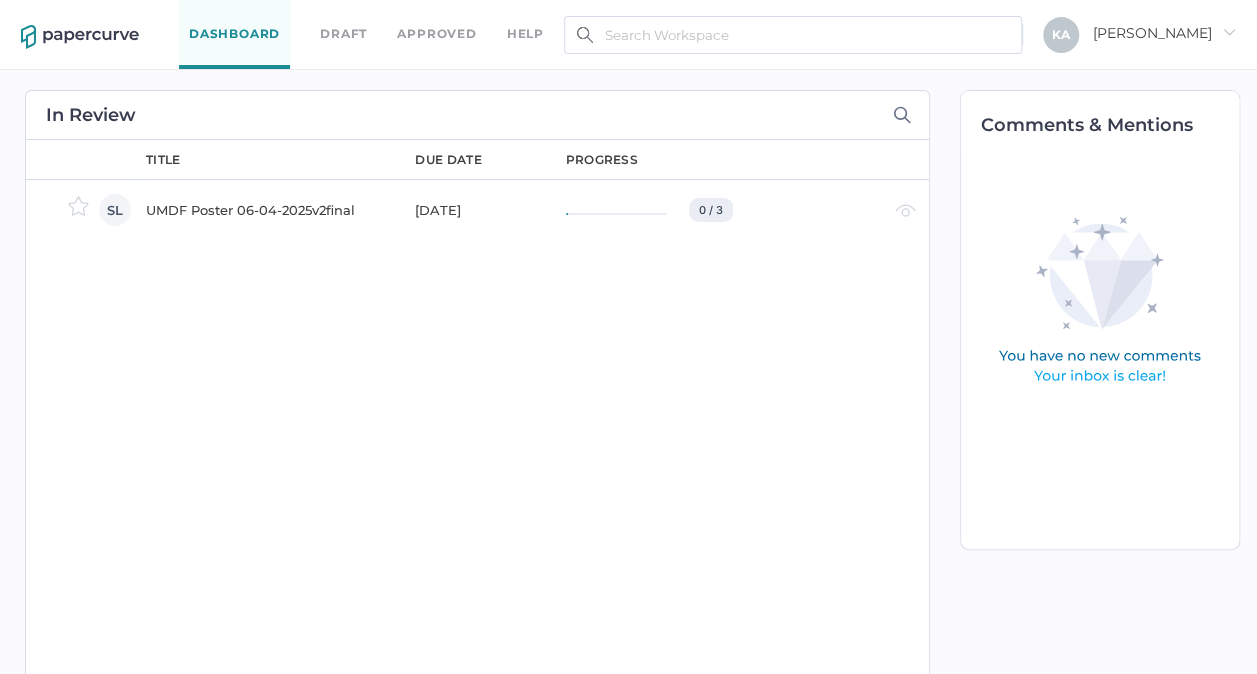 click on "Draft" at bounding box center [343, 34] 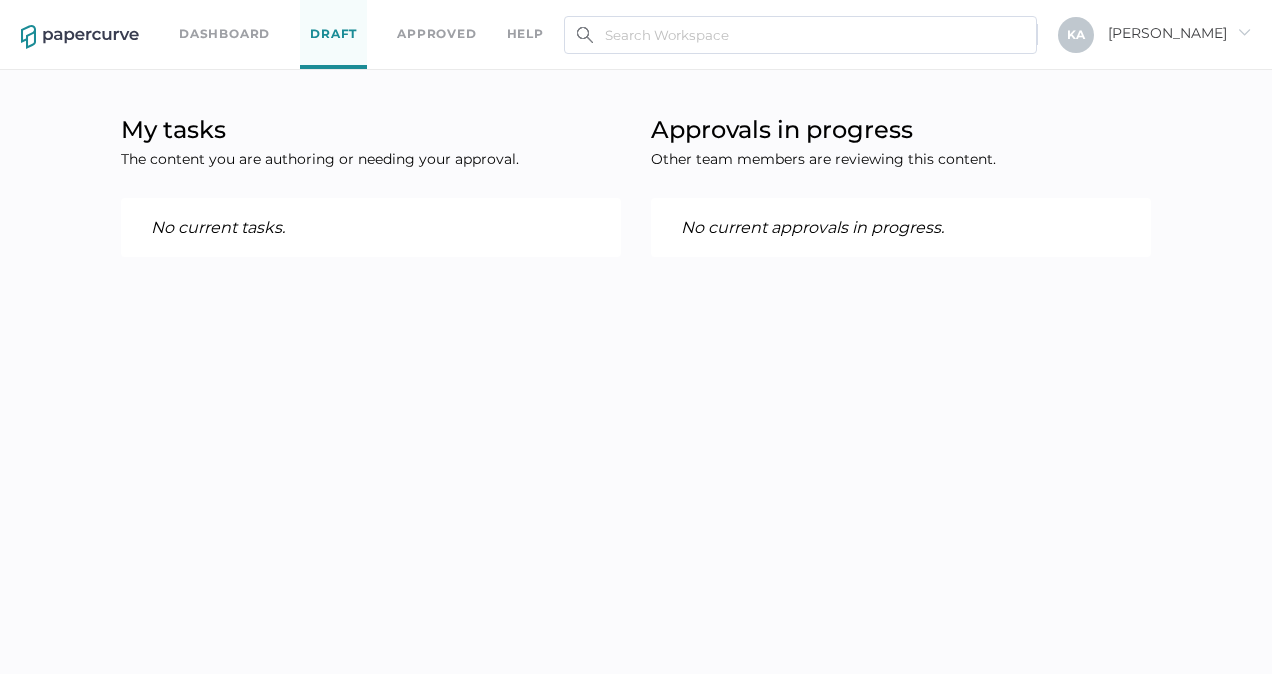scroll, scrollTop: 0, scrollLeft: 0, axis: both 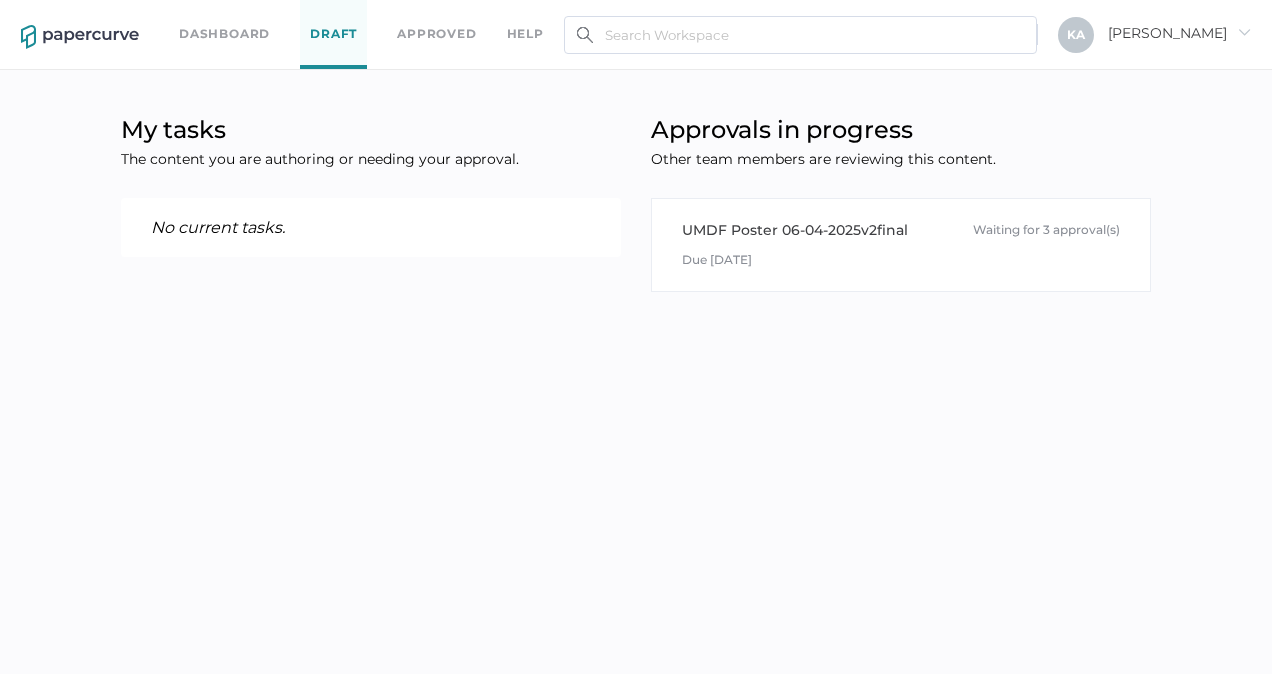 click on "Approved" at bounding box center (436, 34) 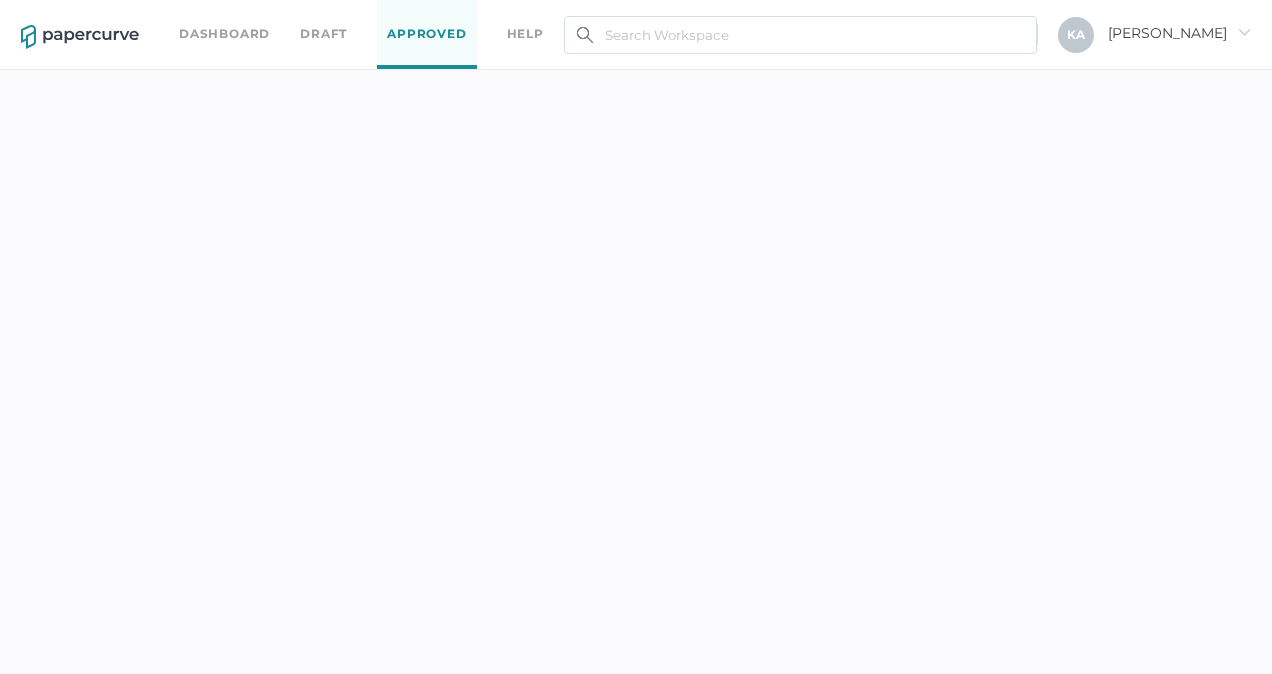 scroll, scrollTop: 0, scrollLeft: 0, axis: both 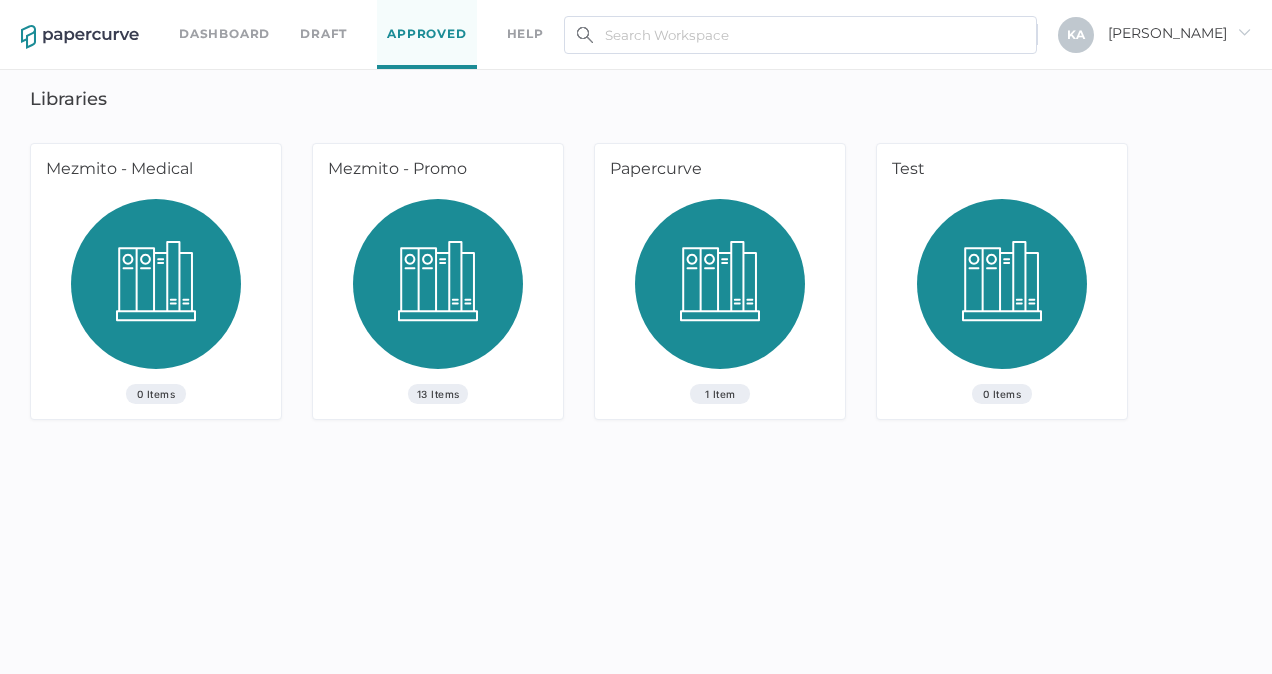 click on "Dashboard" at bounding box center [224, 34] 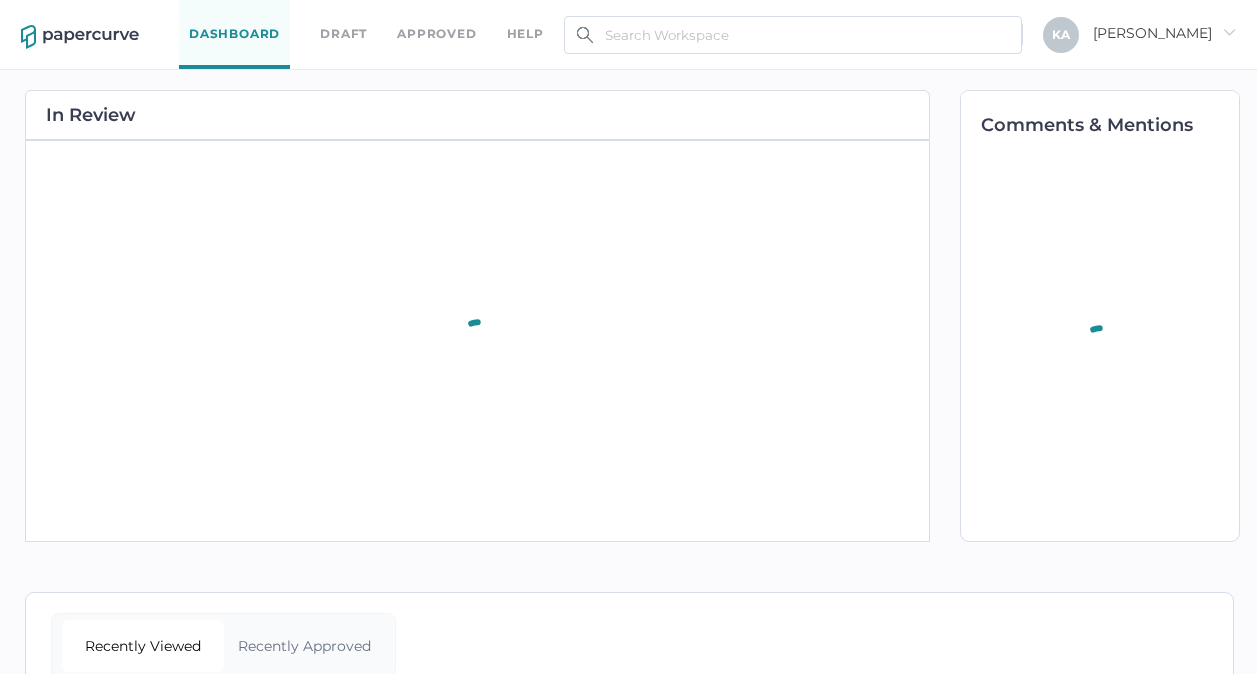 scroll, scrollTop: 0, scrollLeft: 0, axis: both 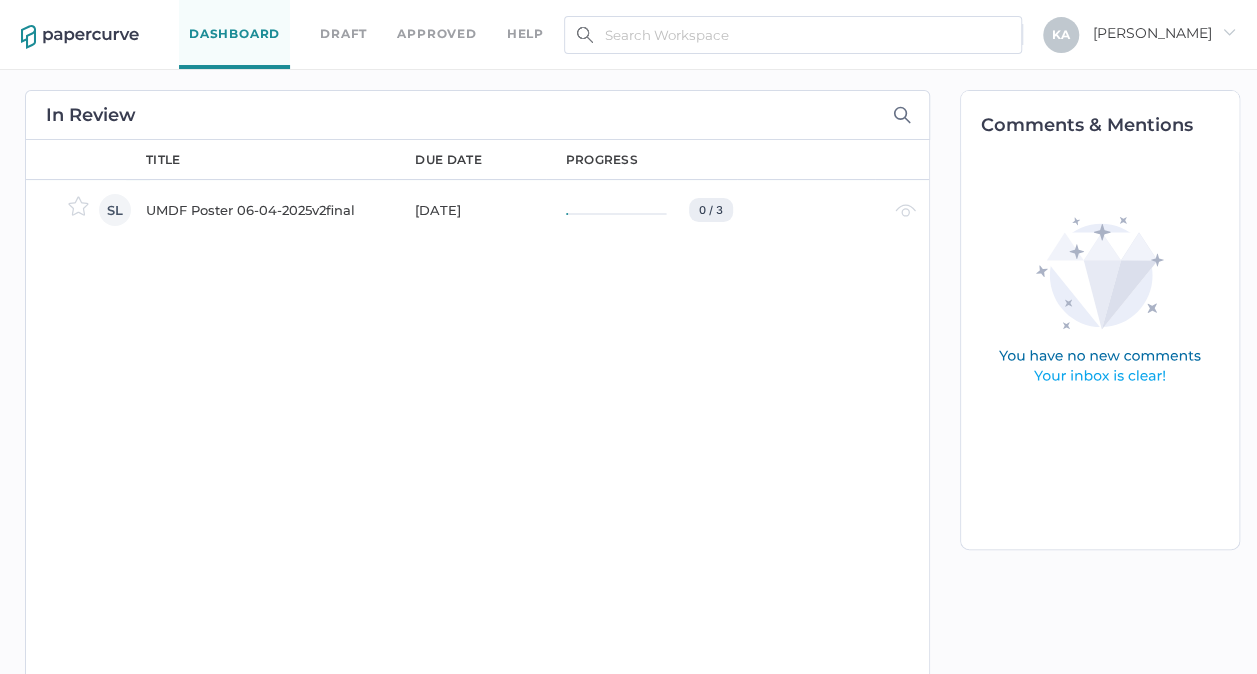 click on "Draft" at bounding box center (343, 34) 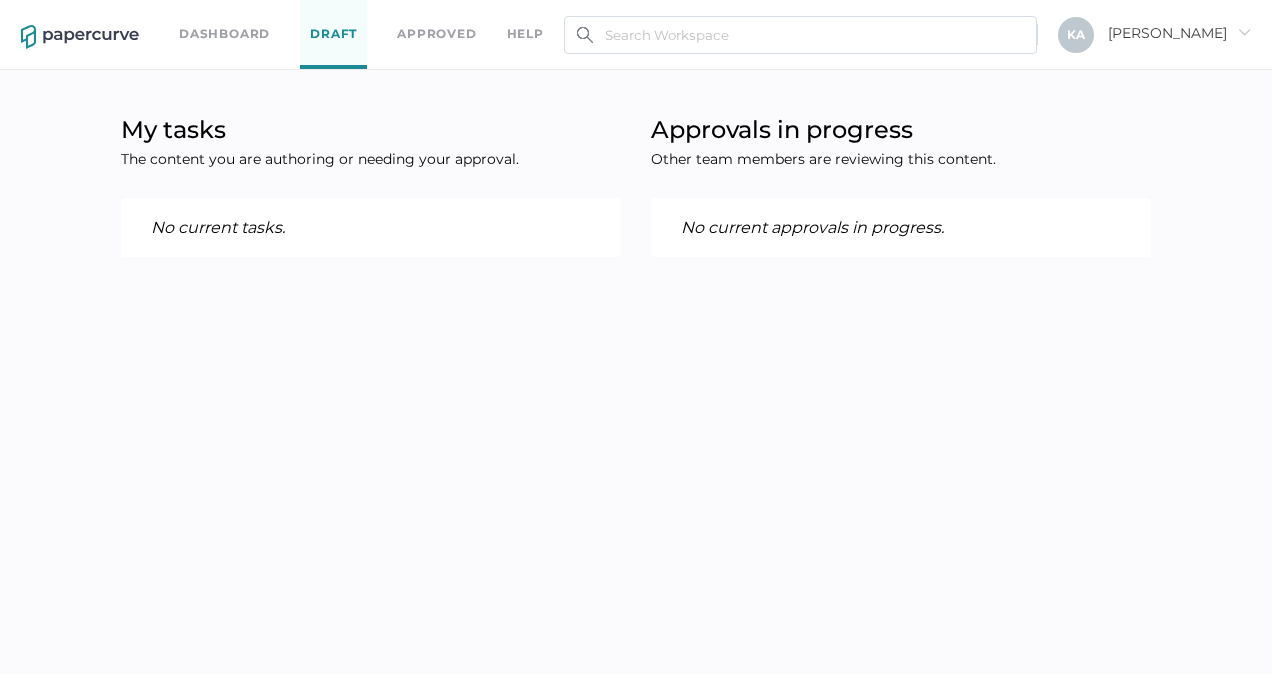 scroll, scrollTop: 0, scrollLeft: 0, axis: both 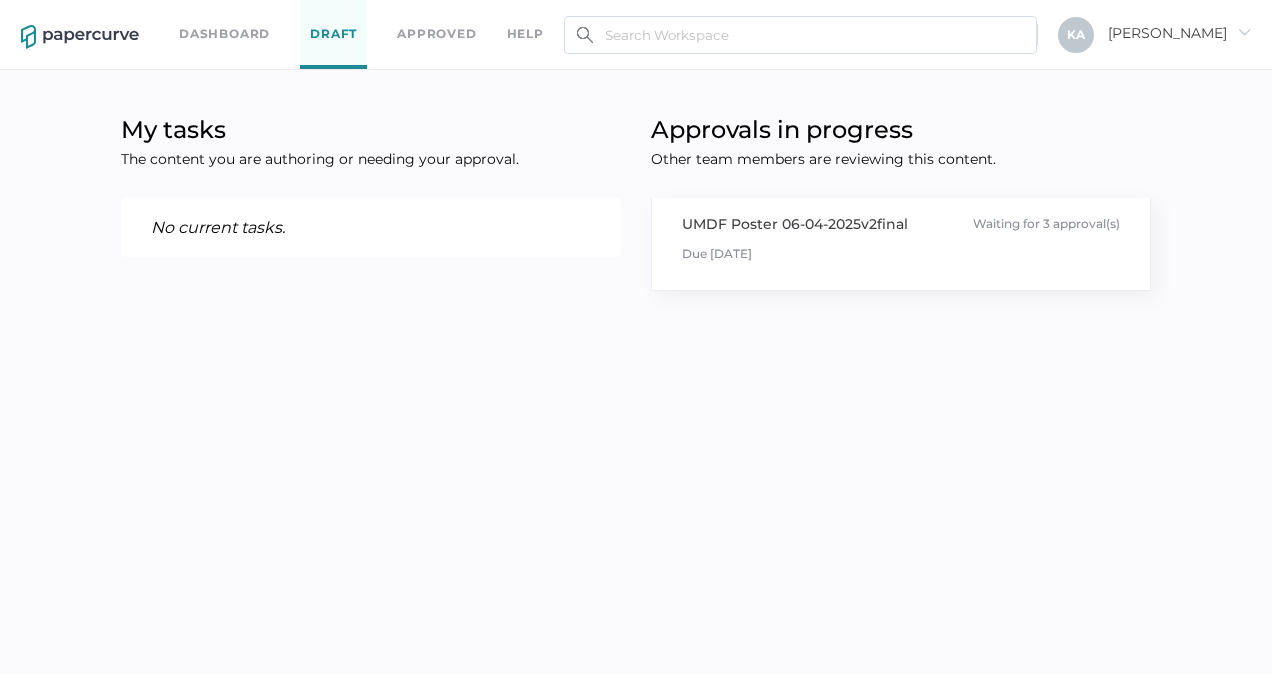 click on "Due   [DATE]" at bounding box center [901, 250] 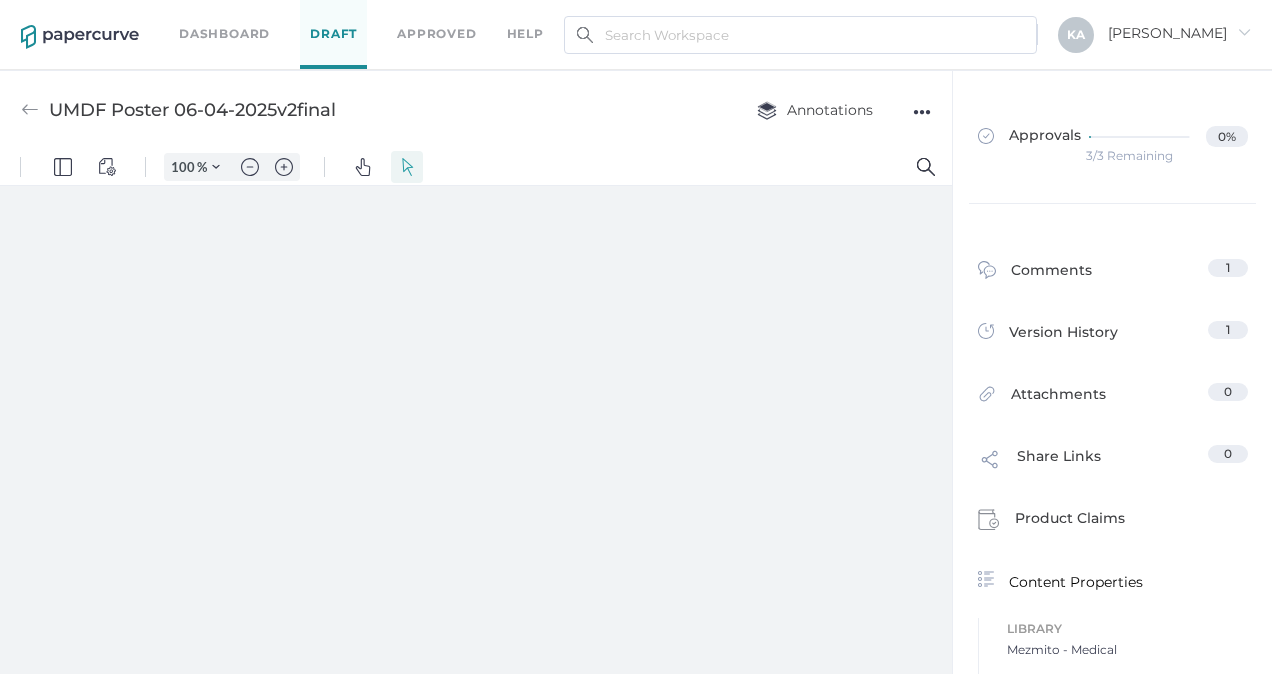 scroll, scrollTop: 0, scrollLeft: 0, axis: both 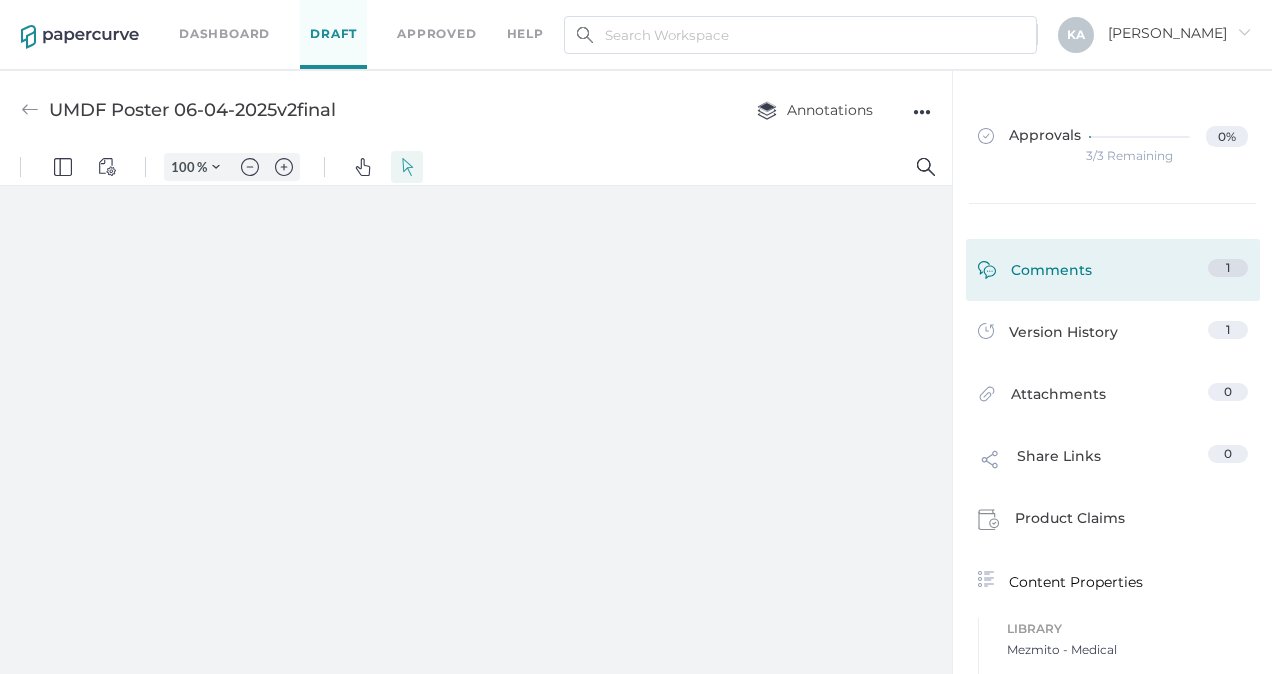 type on "28" 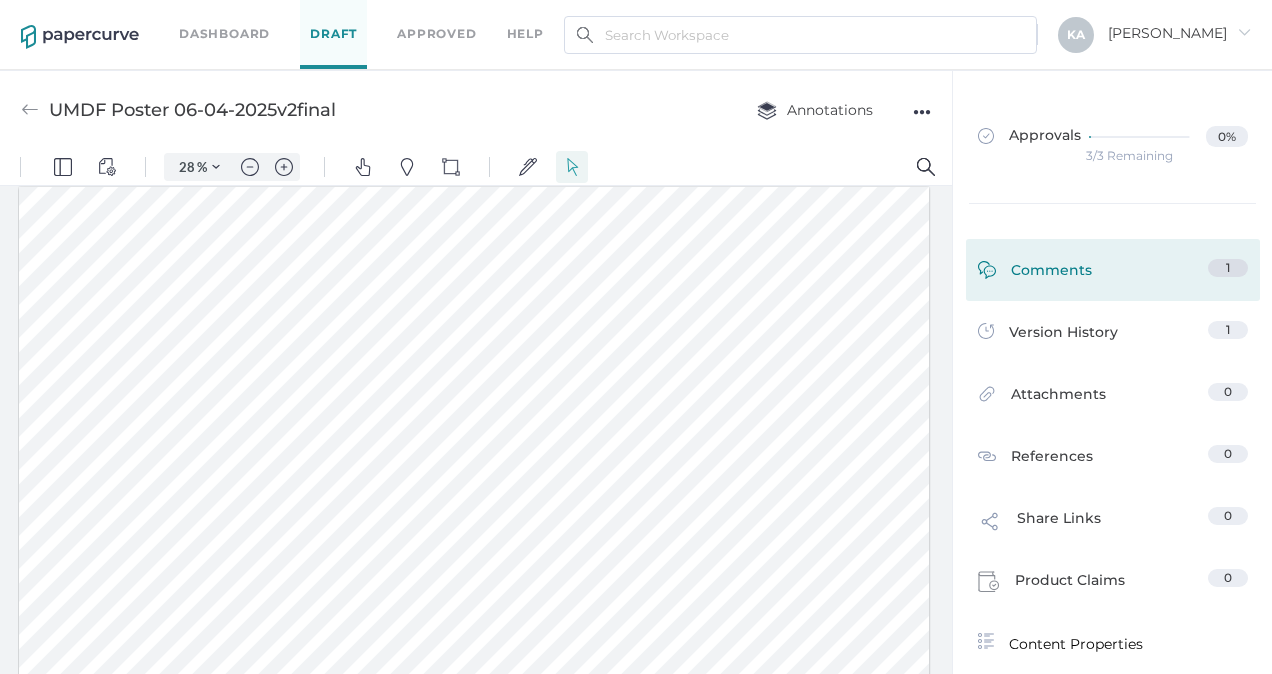 click on "Comments" at bounding box center (1035, 274) 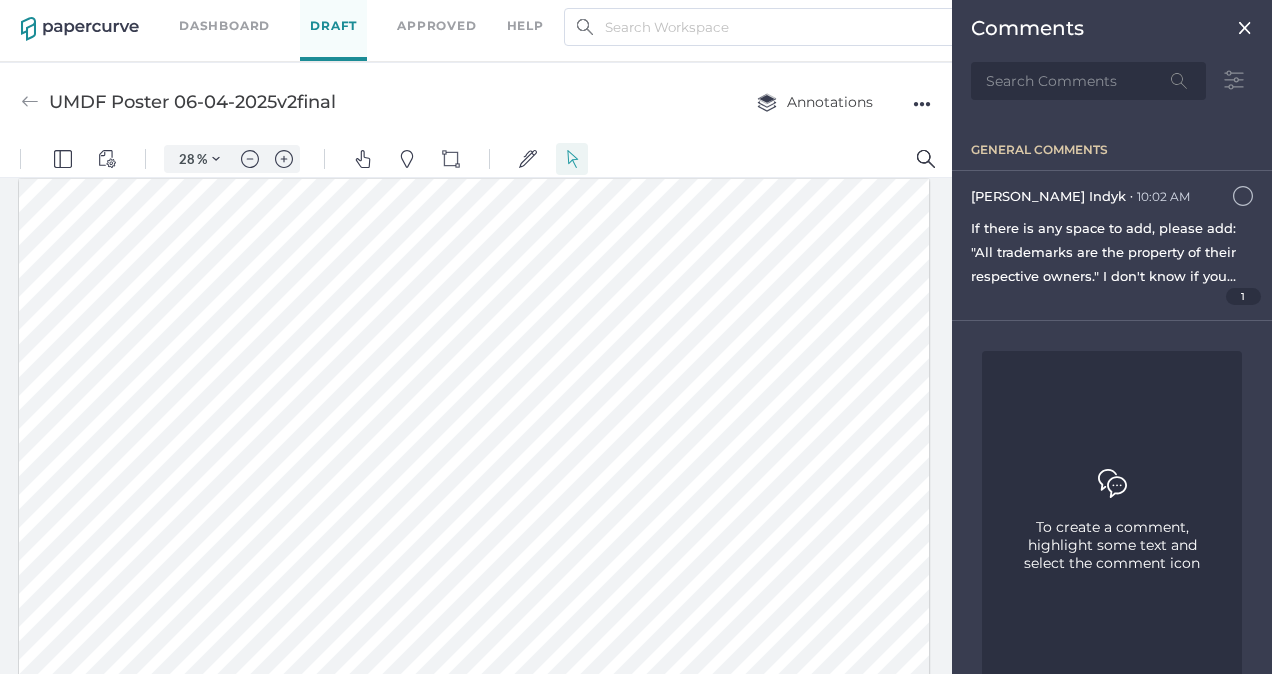 click on "UMDF Poster 06-04-2025v2final Annotations ●●●" at bounding box center (476, 101) 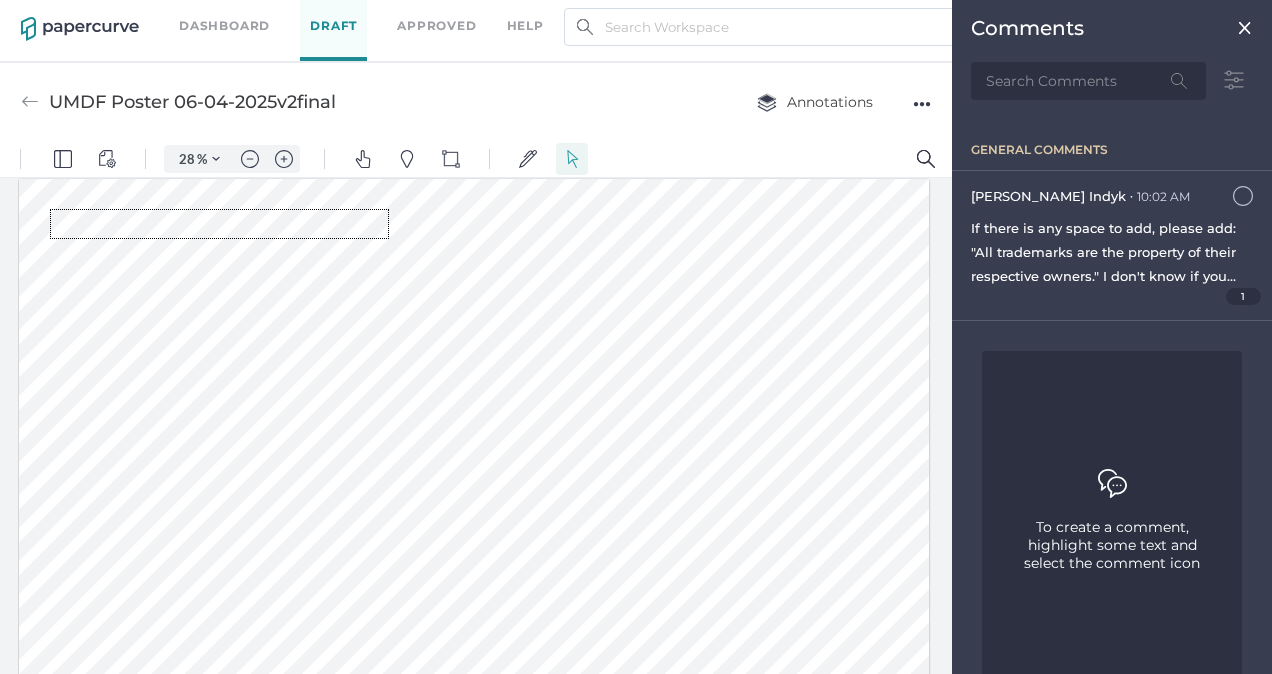 drag, startPoint x: 50, startPoint y: 209, endPoint x: 392, endPoint y: 239, distance: 343.31326 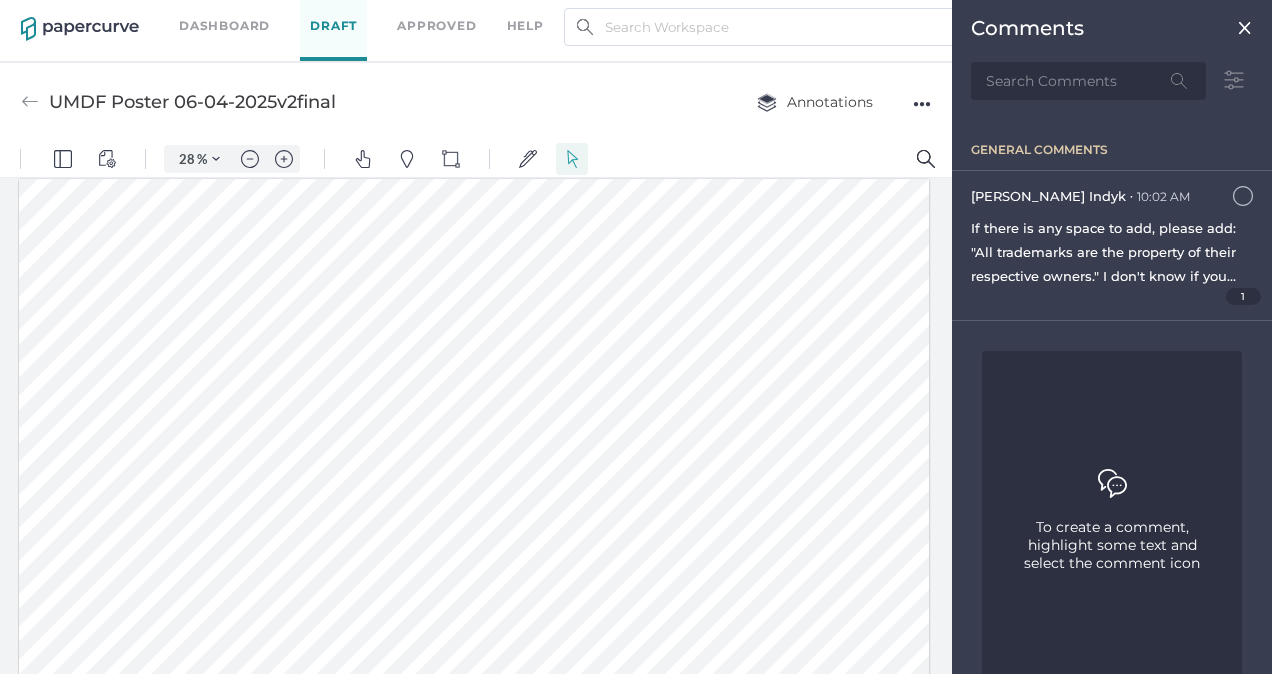 click at bounding box center (474, 535) 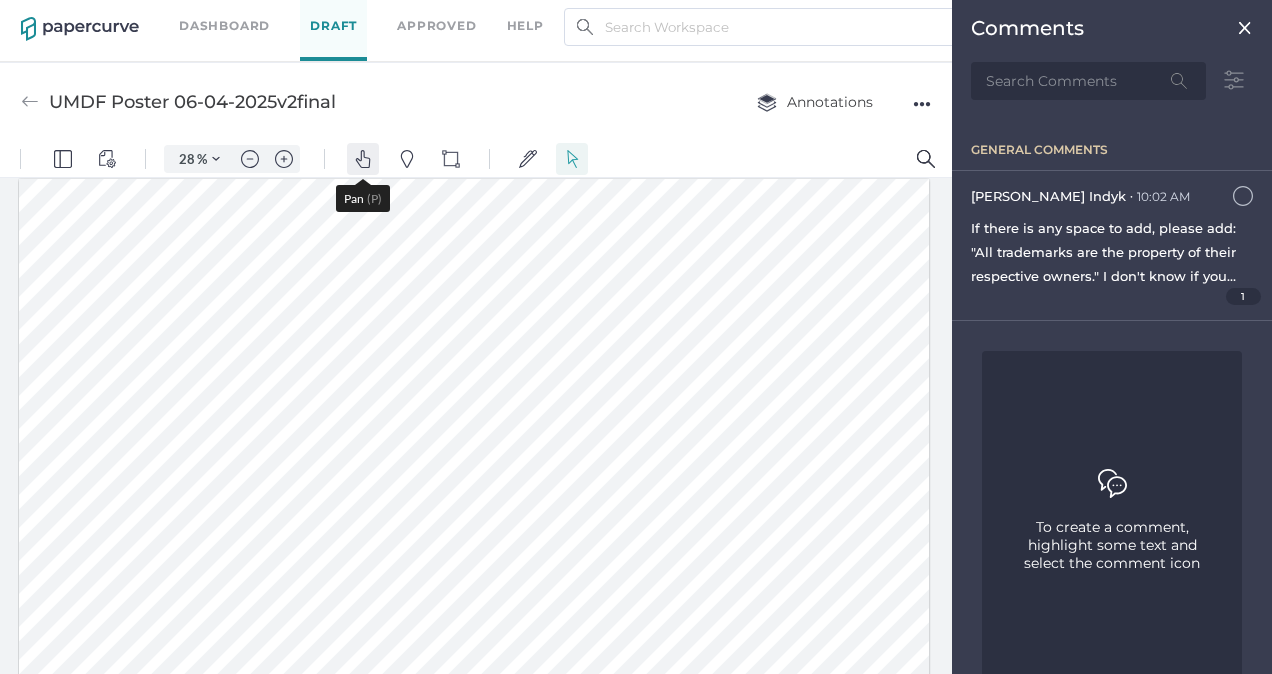 click at bounding box center (363, 159) 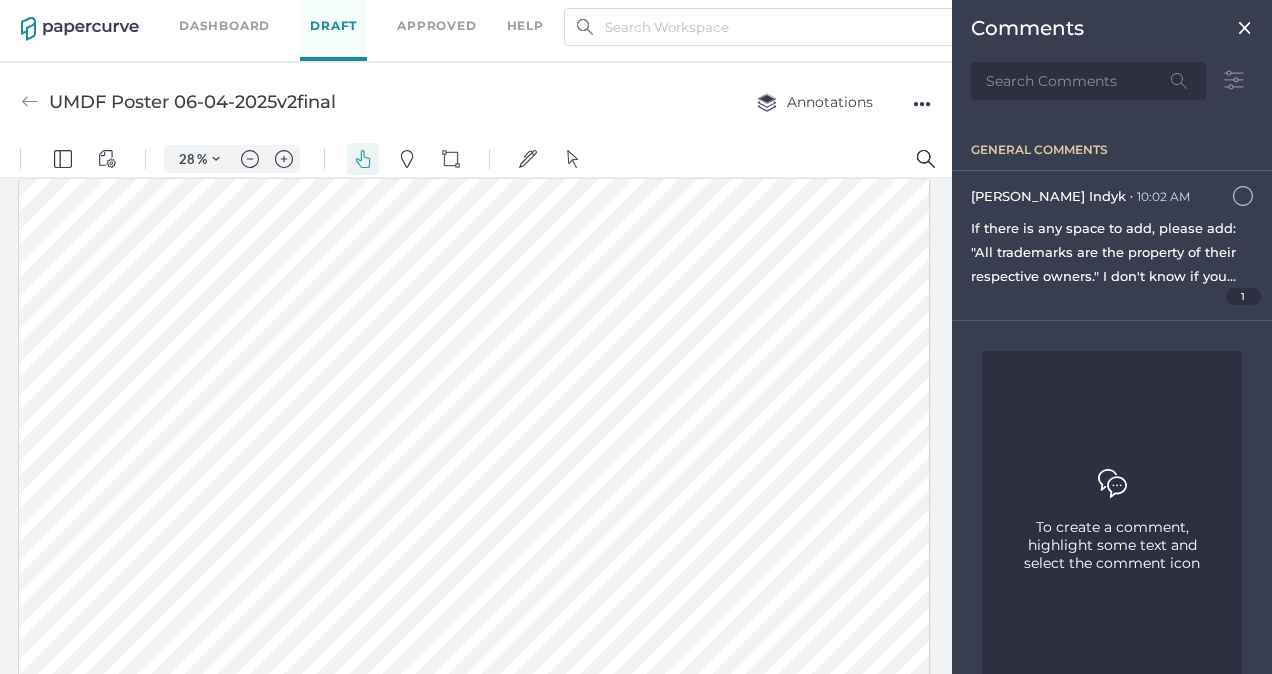 click at bounding box center [474, 535] 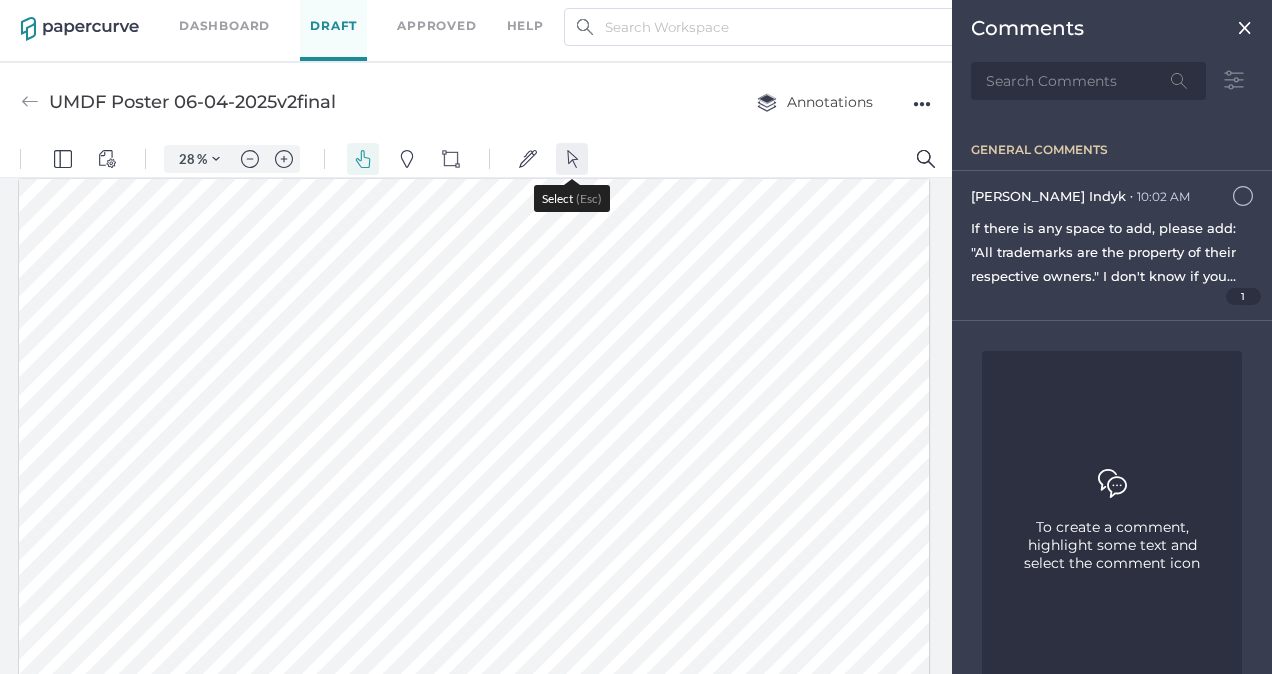 click at bounding box center [572, 159] 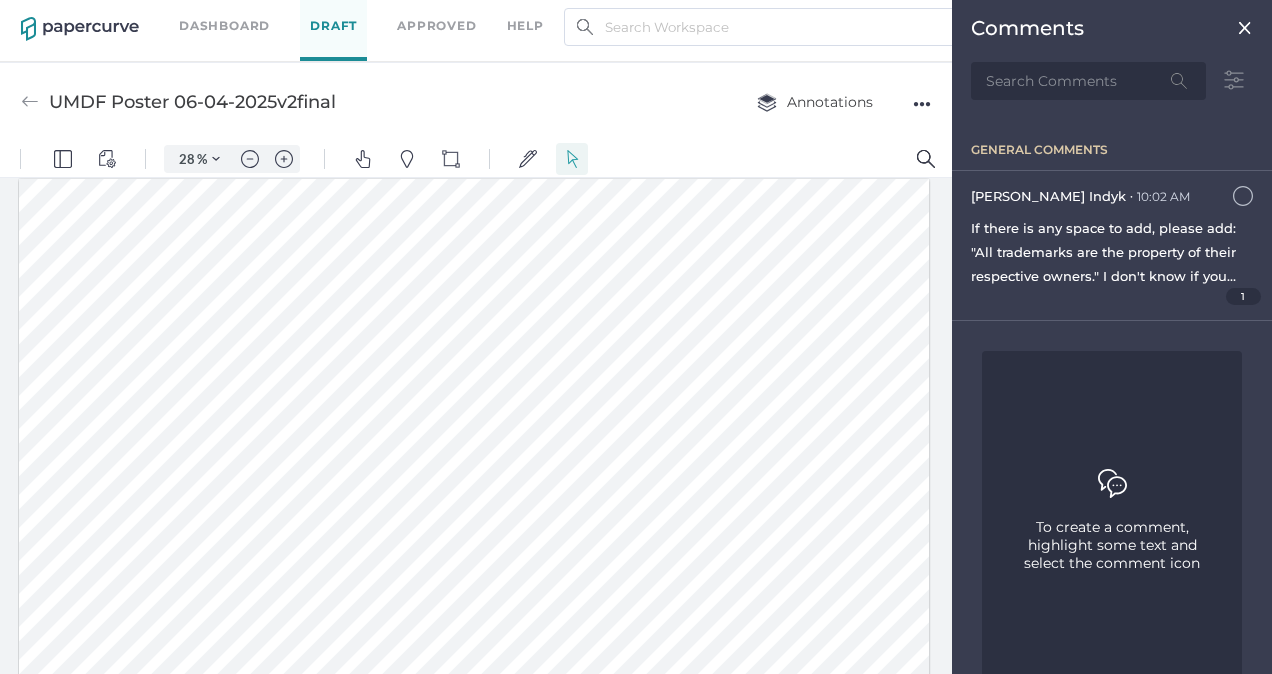 drag, startPoint x: 53, startPoint y: 207, endPoint x: 369, endPoint y: 228, distance: 316.69702 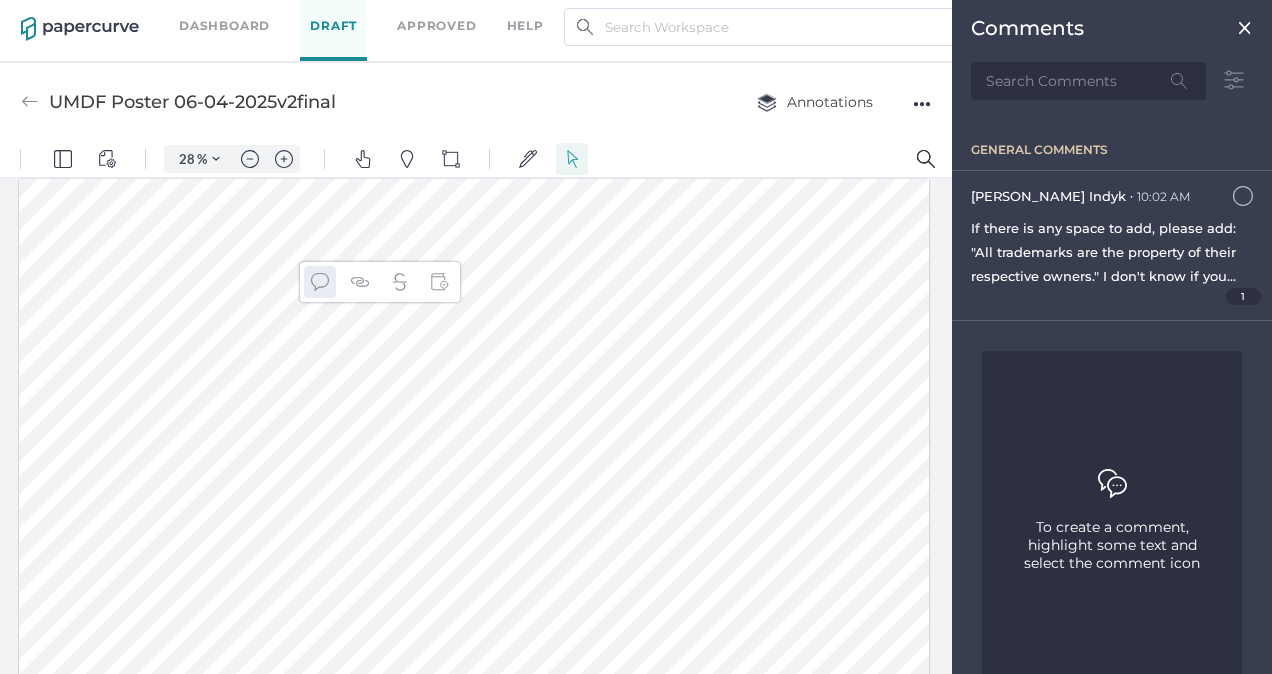 click at bounding box center (320, 282) 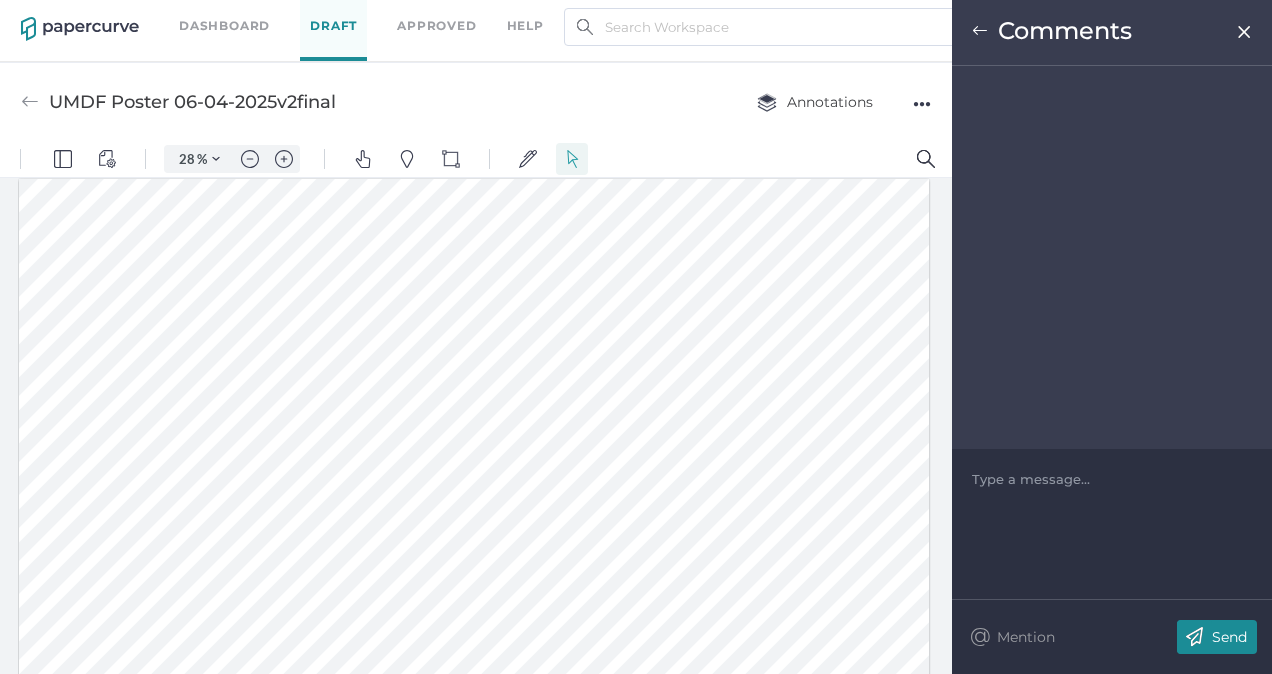 click on "Type a message..." at bounding box center [1112, 479] 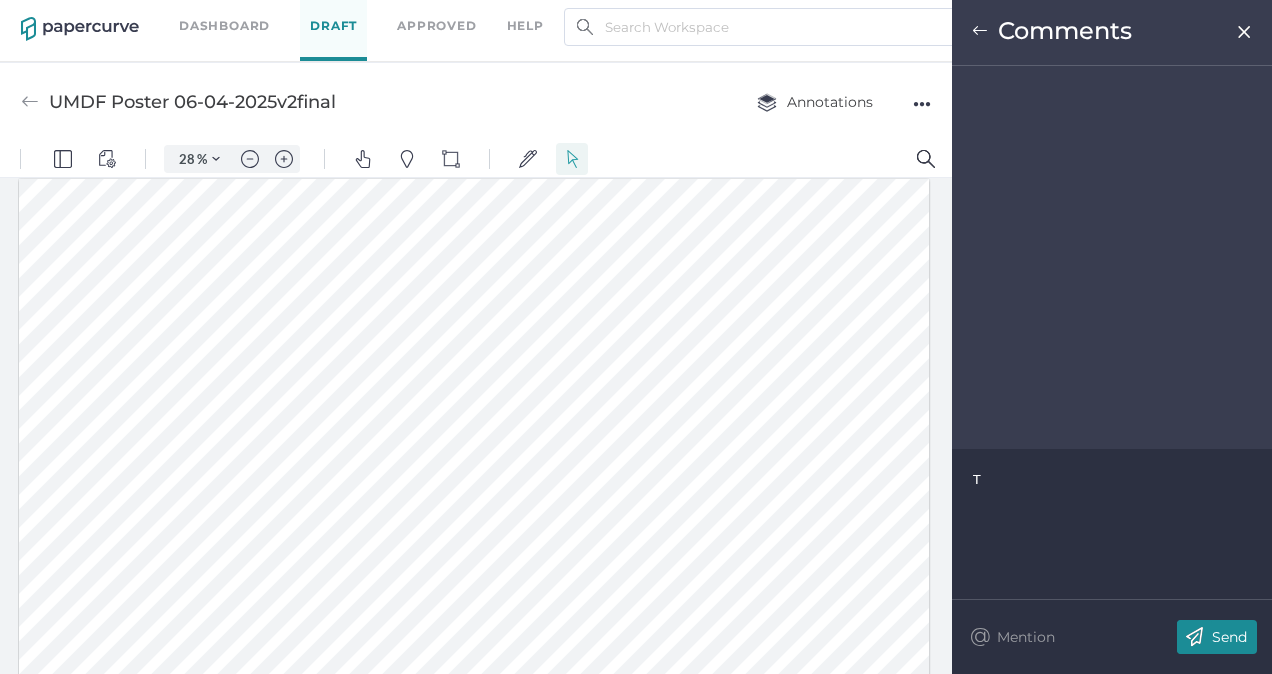 type 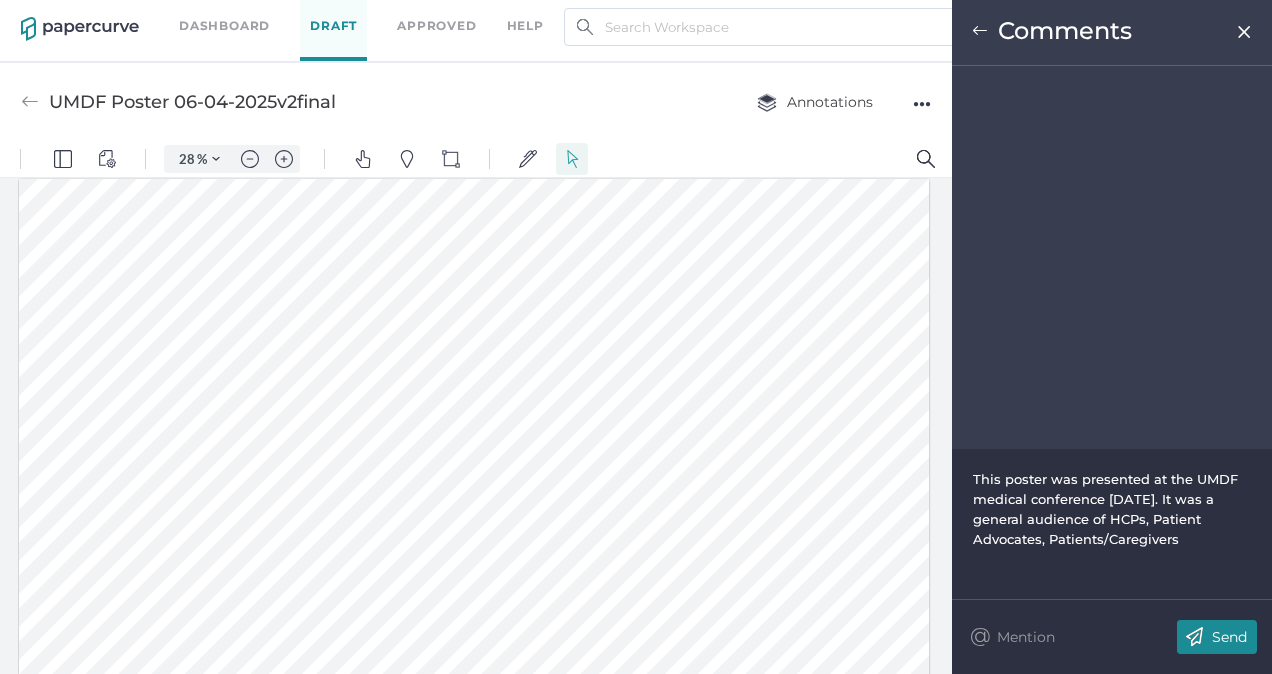 click on "This poster was presented at the UMDF medical conference [DATE]. It was a general audience of HCPs, Patient Advocates, Patients/Caregivers" at bounding box center (1107, 509) 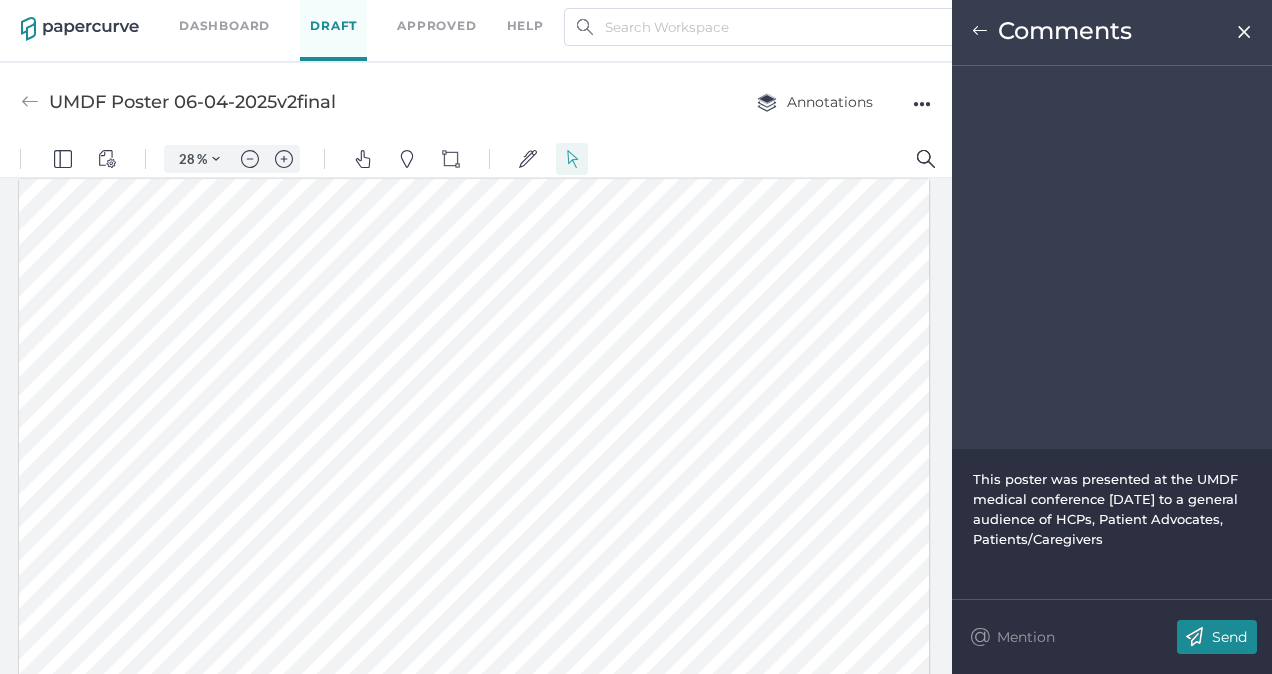 click on "This poster was presented at the UMDF medical conference [DATE] to a general audience of HCPs, Patient Advocates, Patients/Caregivers" at bounding box center [1112, 509] 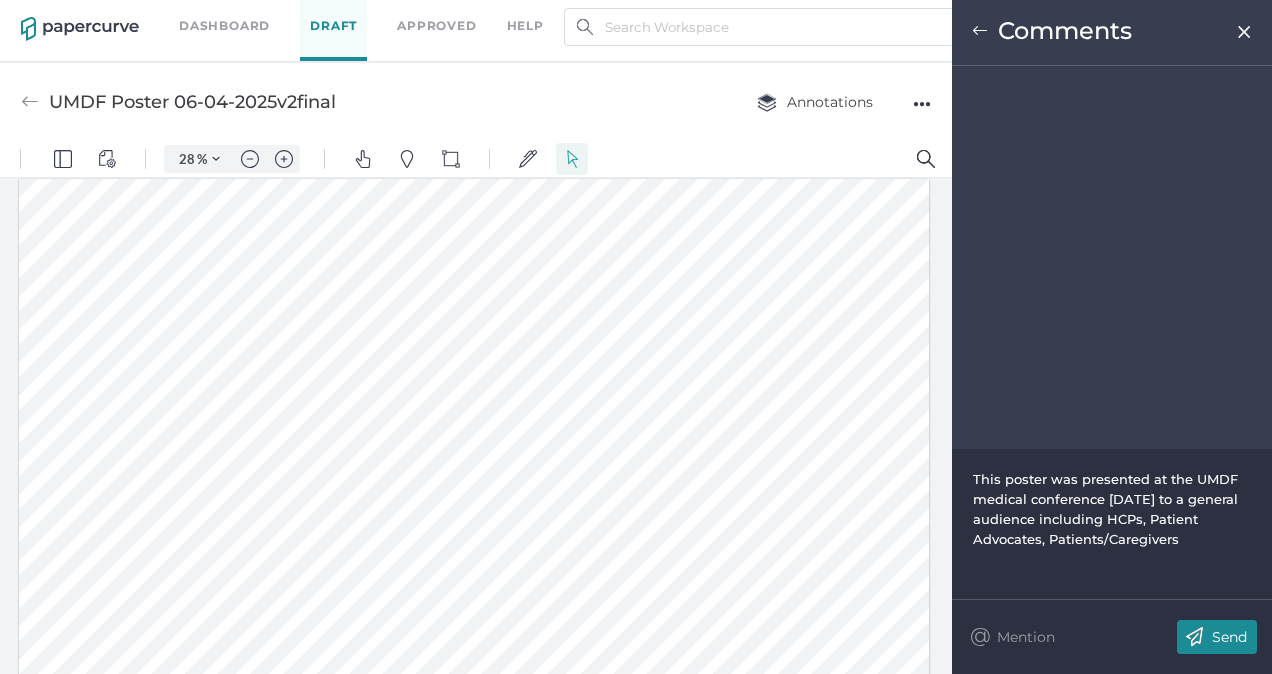 click on "This poster was presented at the UMDF medical conference [DATE] to a general audience including HCPs, Patient Advocates, Patients/Caregivers" at bounding box center (1112, 509) 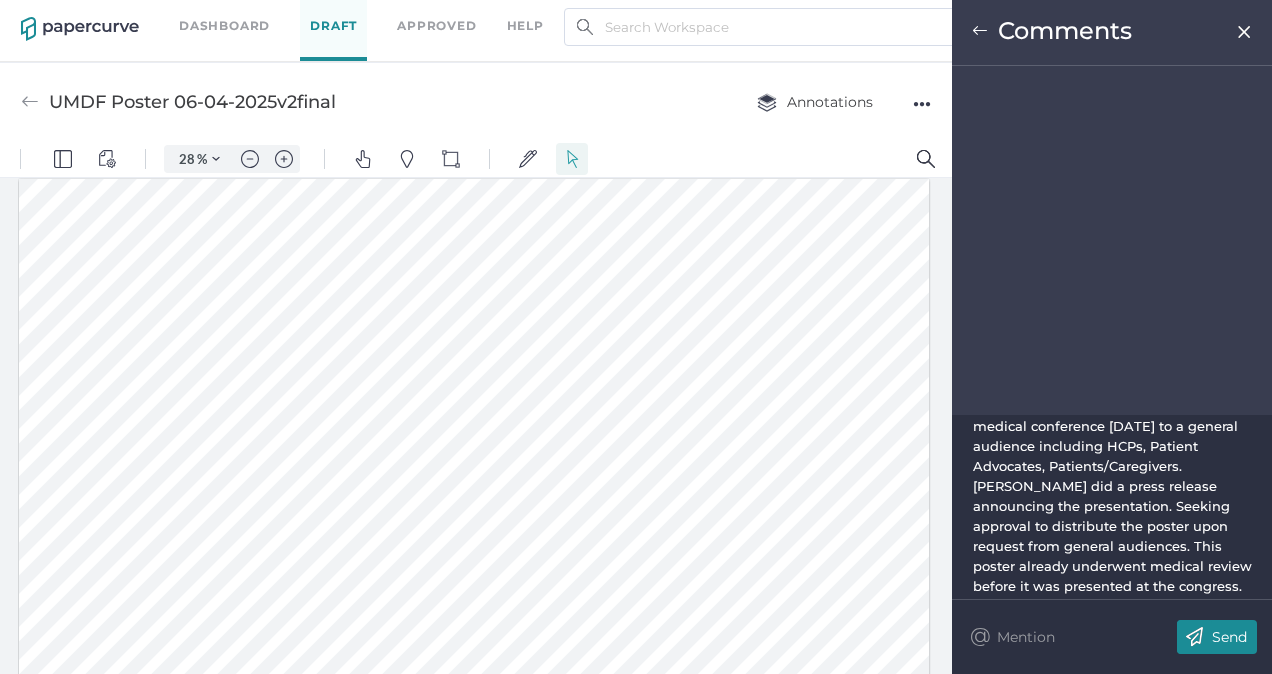 scroll, scrollTop: 41, scrollLeft: 0, axis: vertical 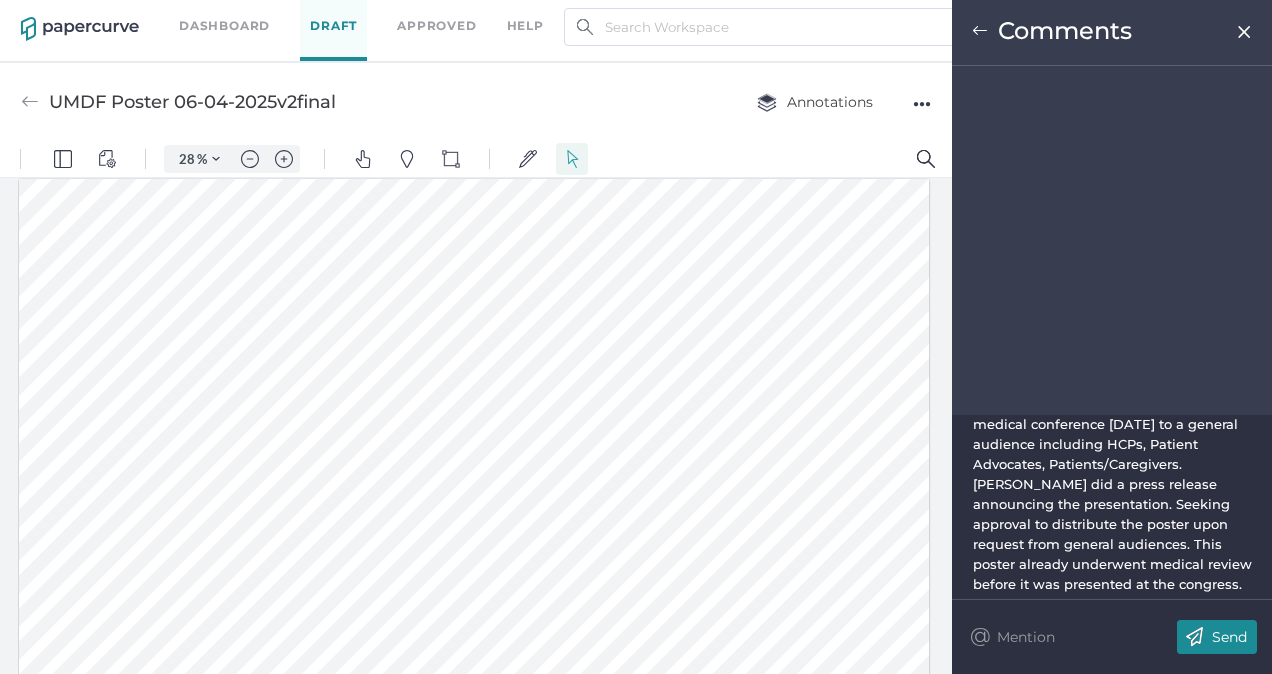click on "This poster was presented at the UMDF medical conference [DATE] to a general audience including HCPs, Patient Advocates, Patients/Caregivers. [PERSON_NAME] did a press release announcing the presentation. Seeking approval to distribute the poster upon request from general audiences. This poster already underwent medical review before it was presented at the congress." at bounding box center [1114, 494] 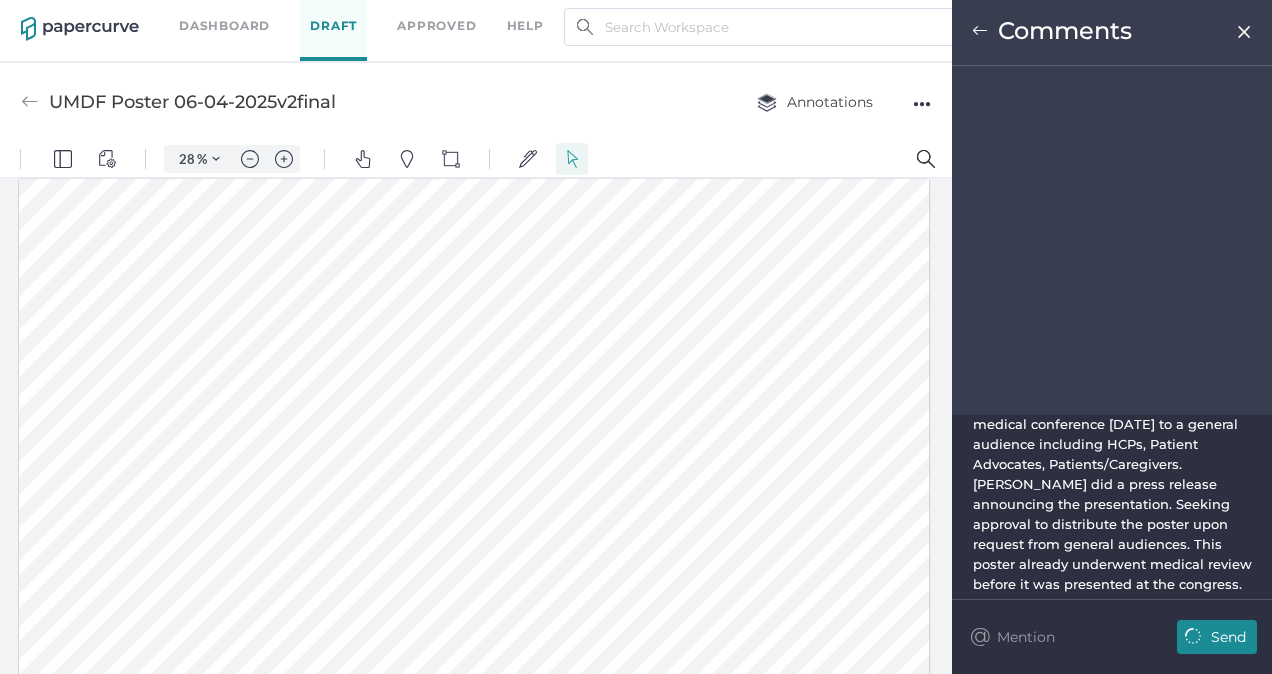 scroll, scrollTop: 0, scrollLeft: 0, axis: both 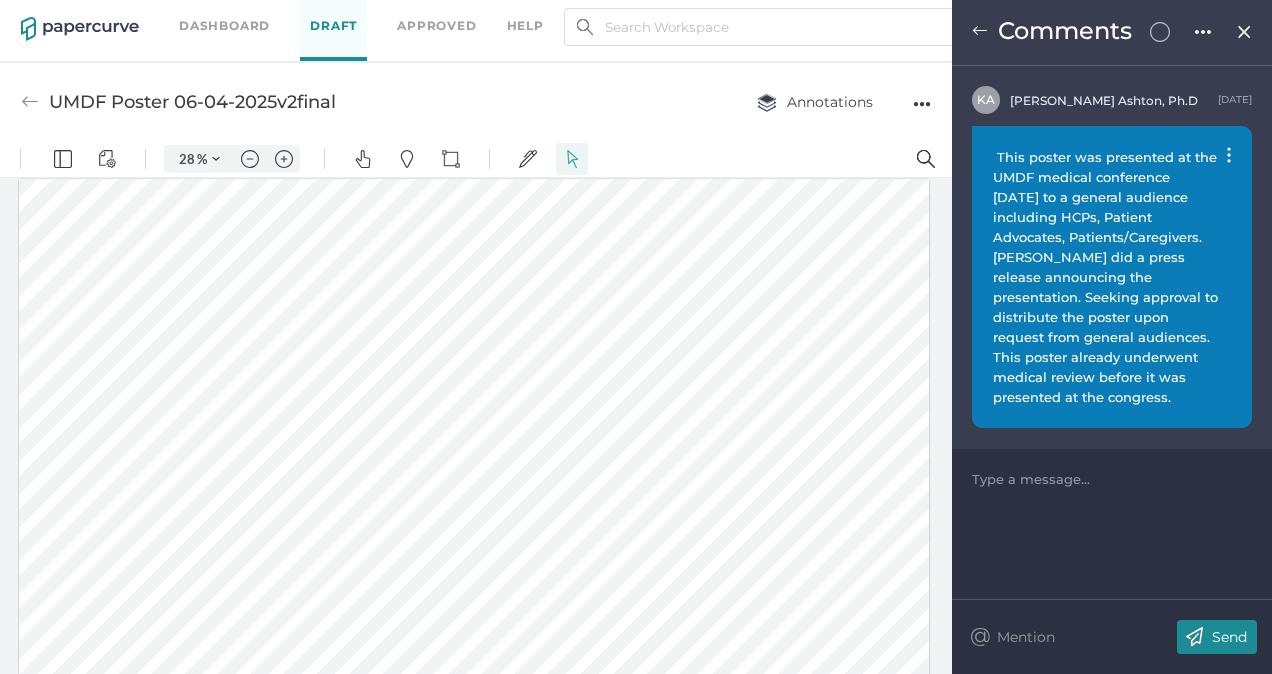 click at bounding box center (1244, 32) 